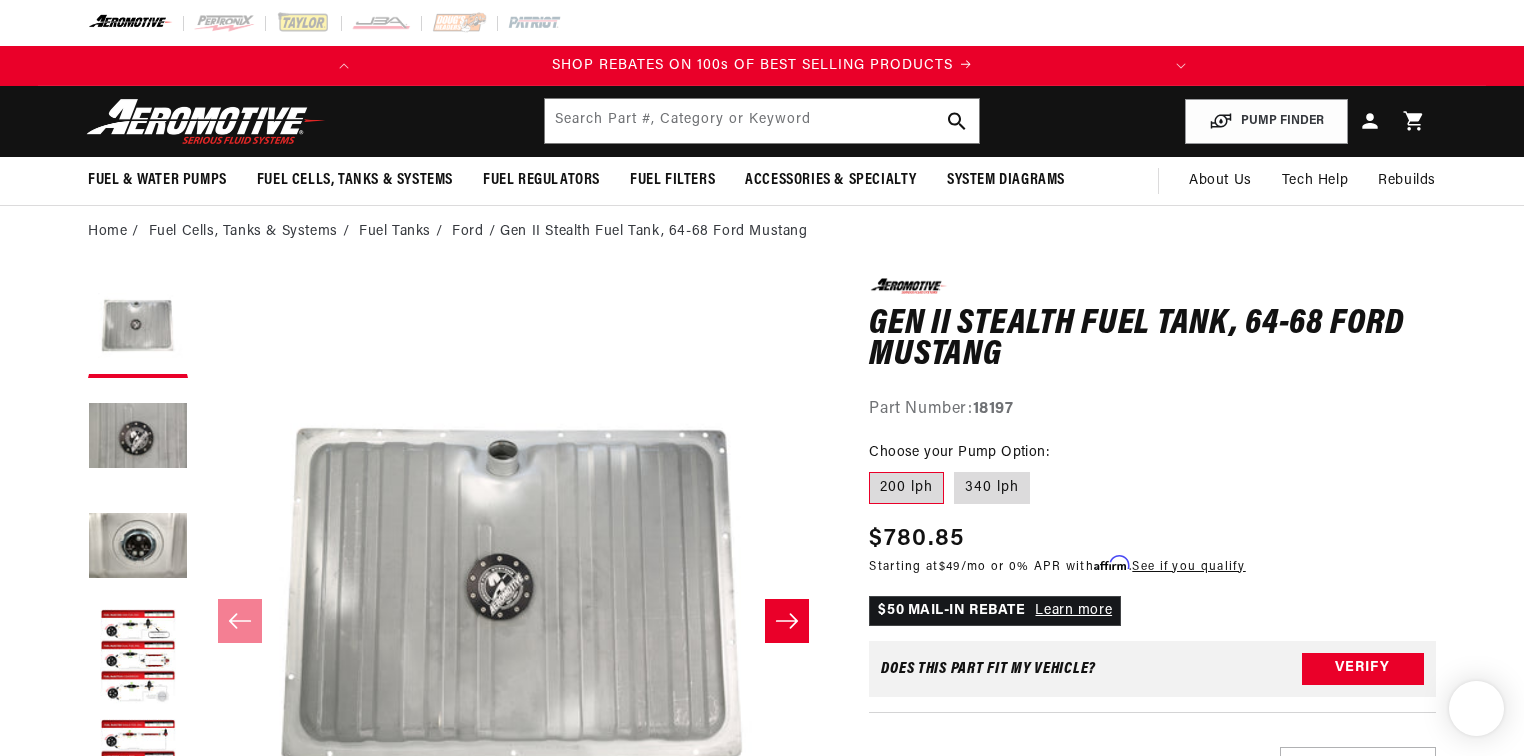 scroll, scrollTop: 0, scrollLeft: 0, axis: both 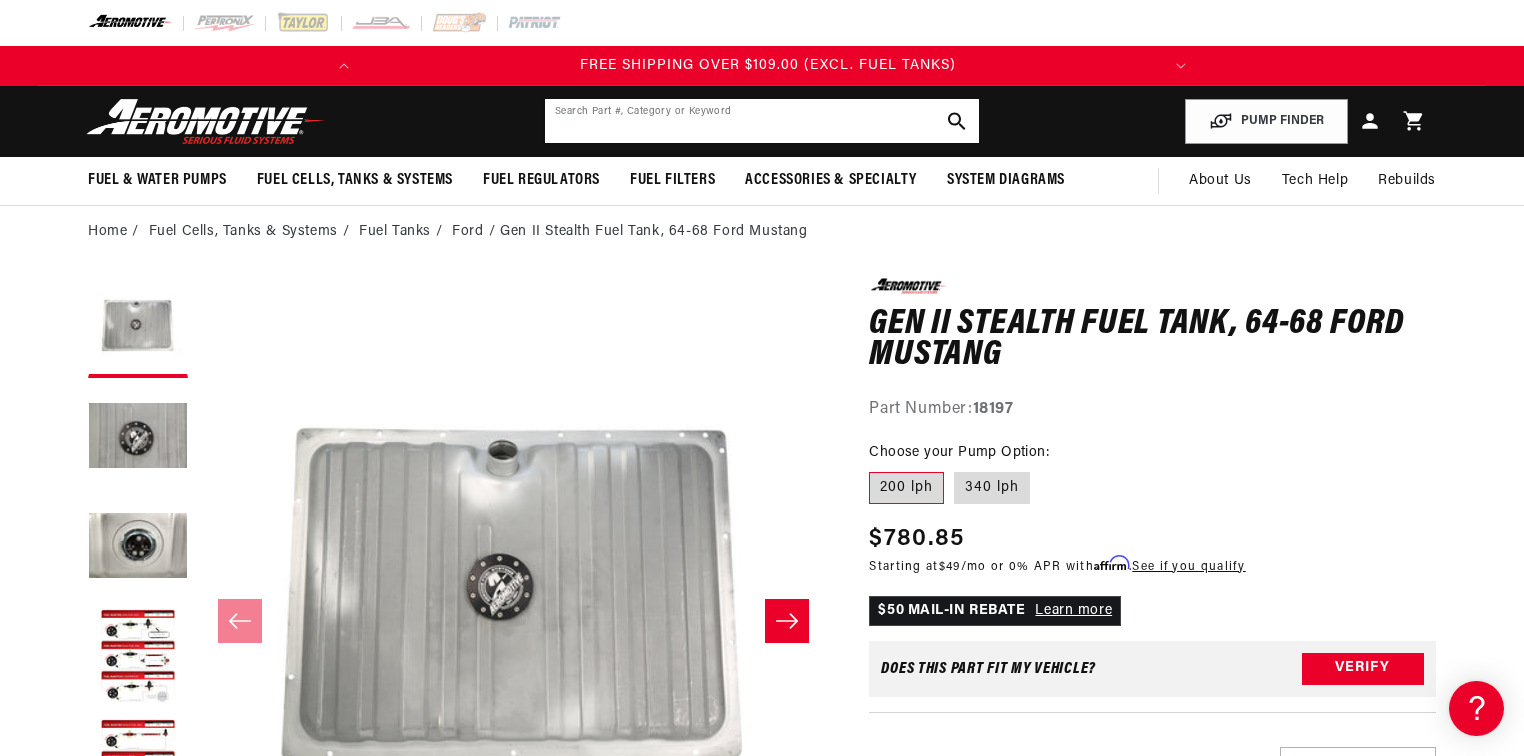 click 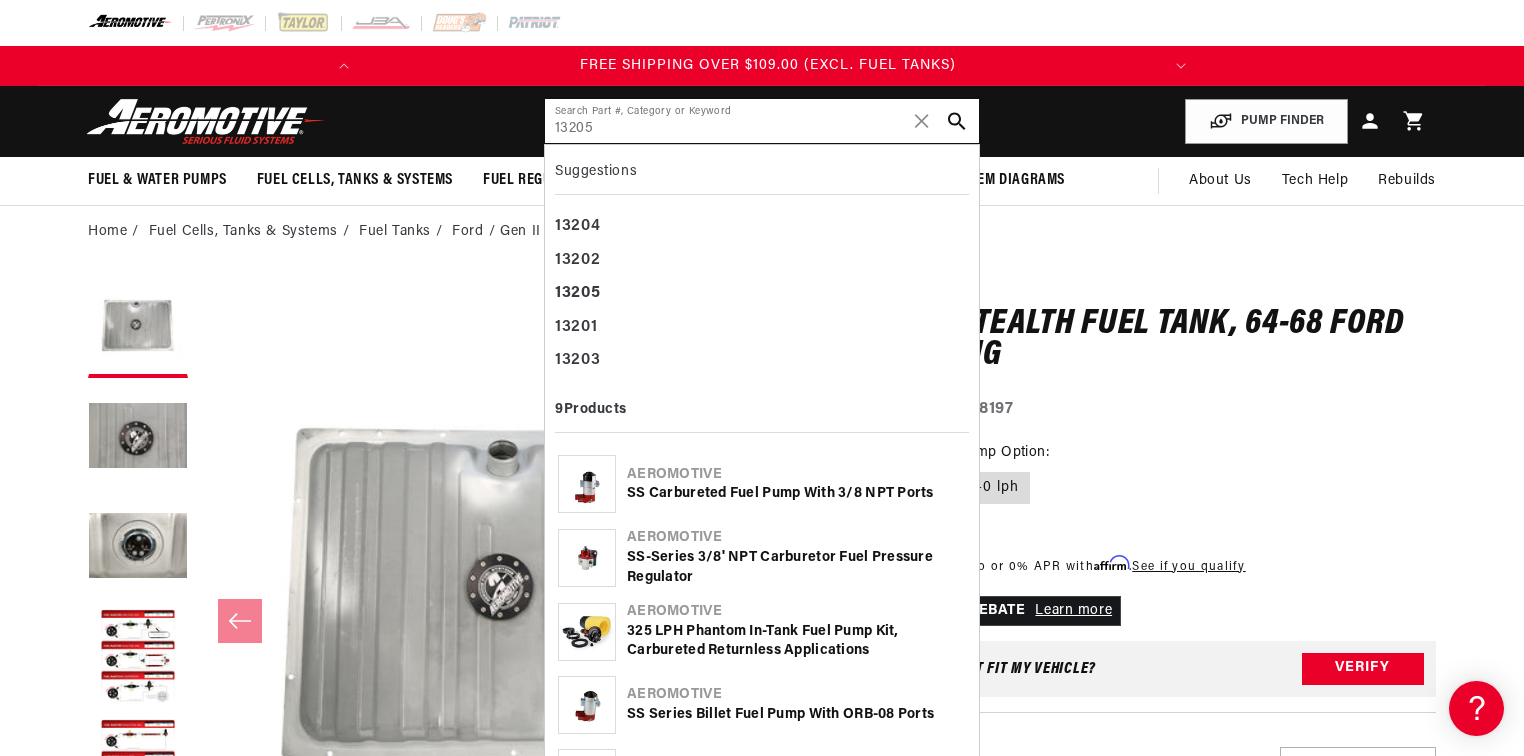 type on "13205" 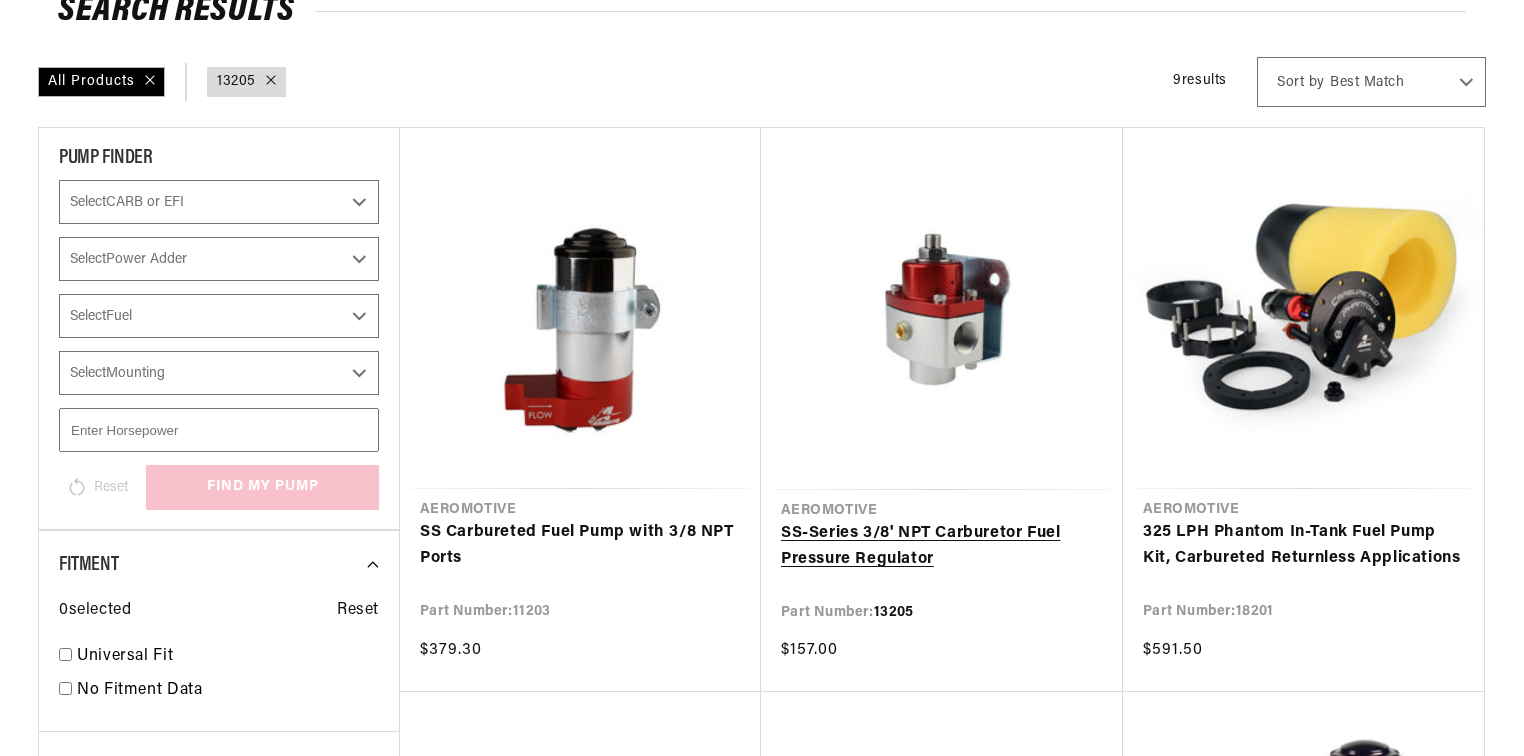 scroll, scrollTop: 240, scrollLeft: 0, axis: vertical 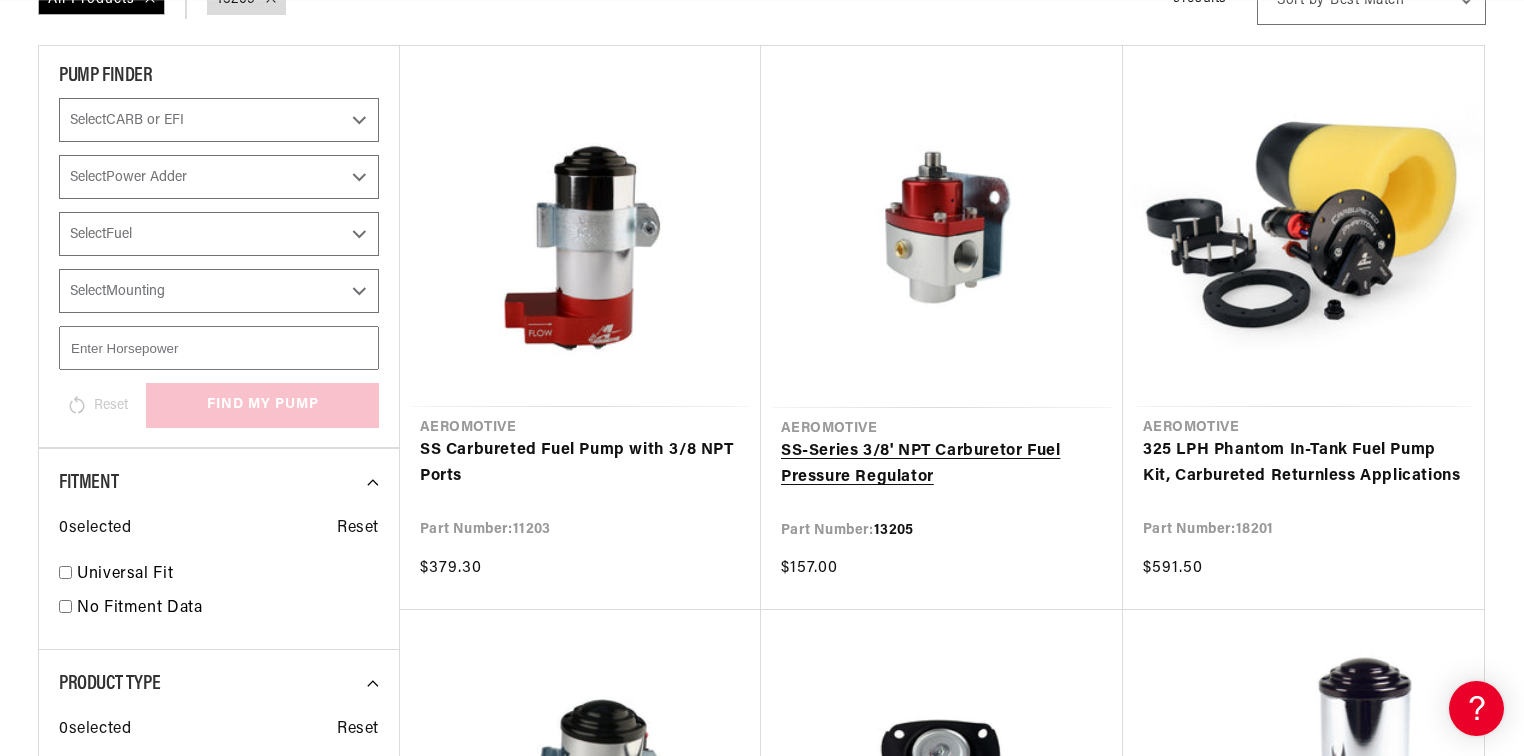 click on "SS-Series 3/8' NPT Carburetor Fuel Pressure Regulator" at bounding box center (942, 464) 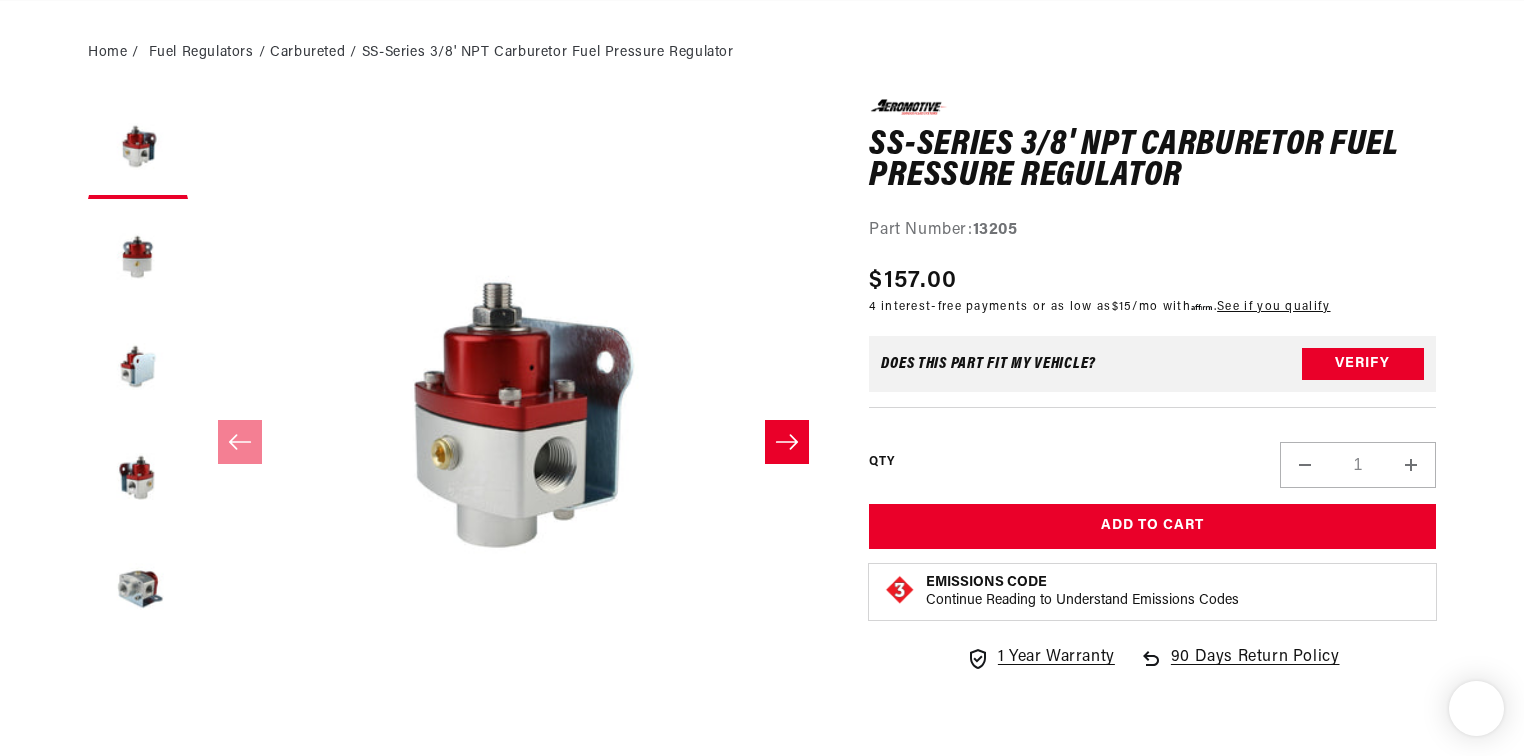 scroll, scrollTop: 320, scrollLeft: 0, axis: vertical 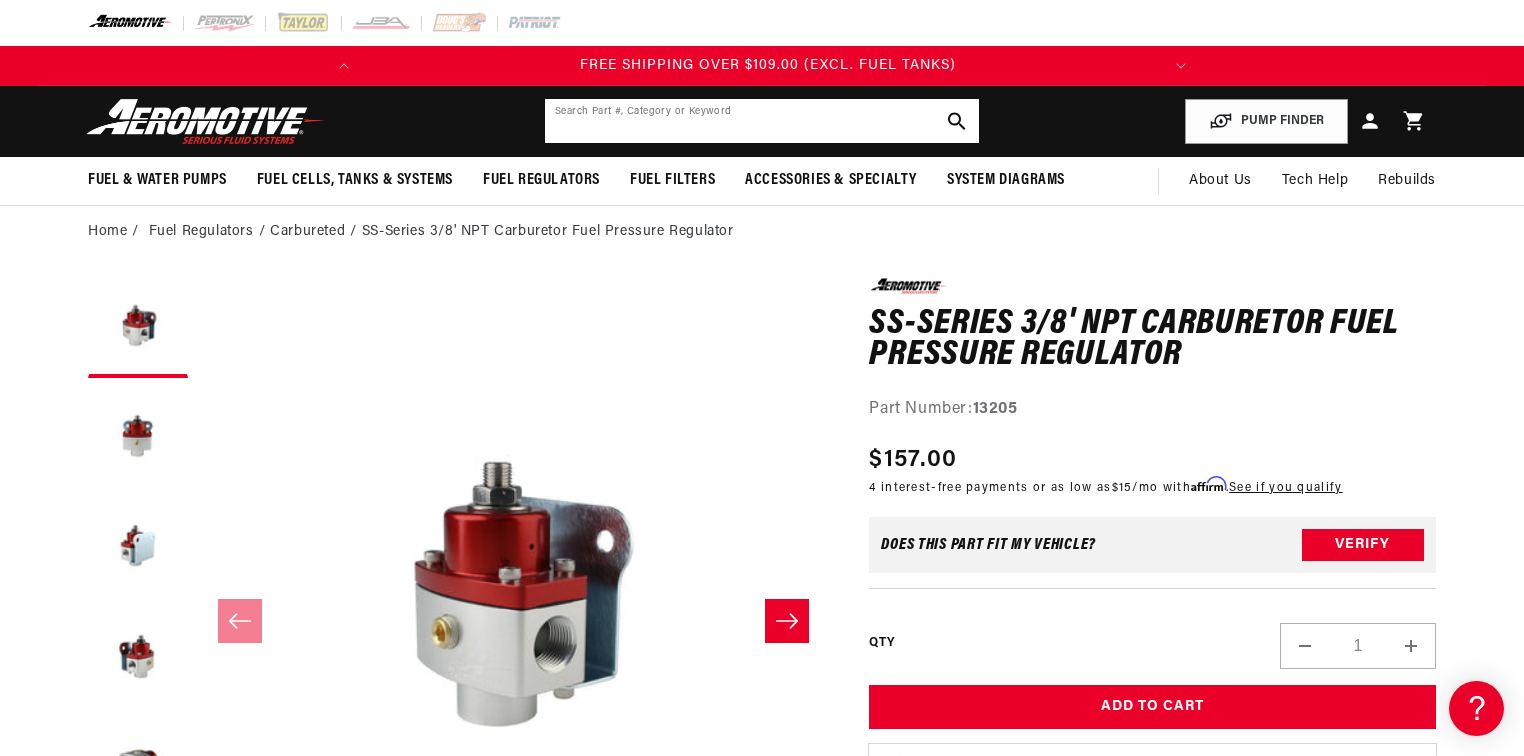 click 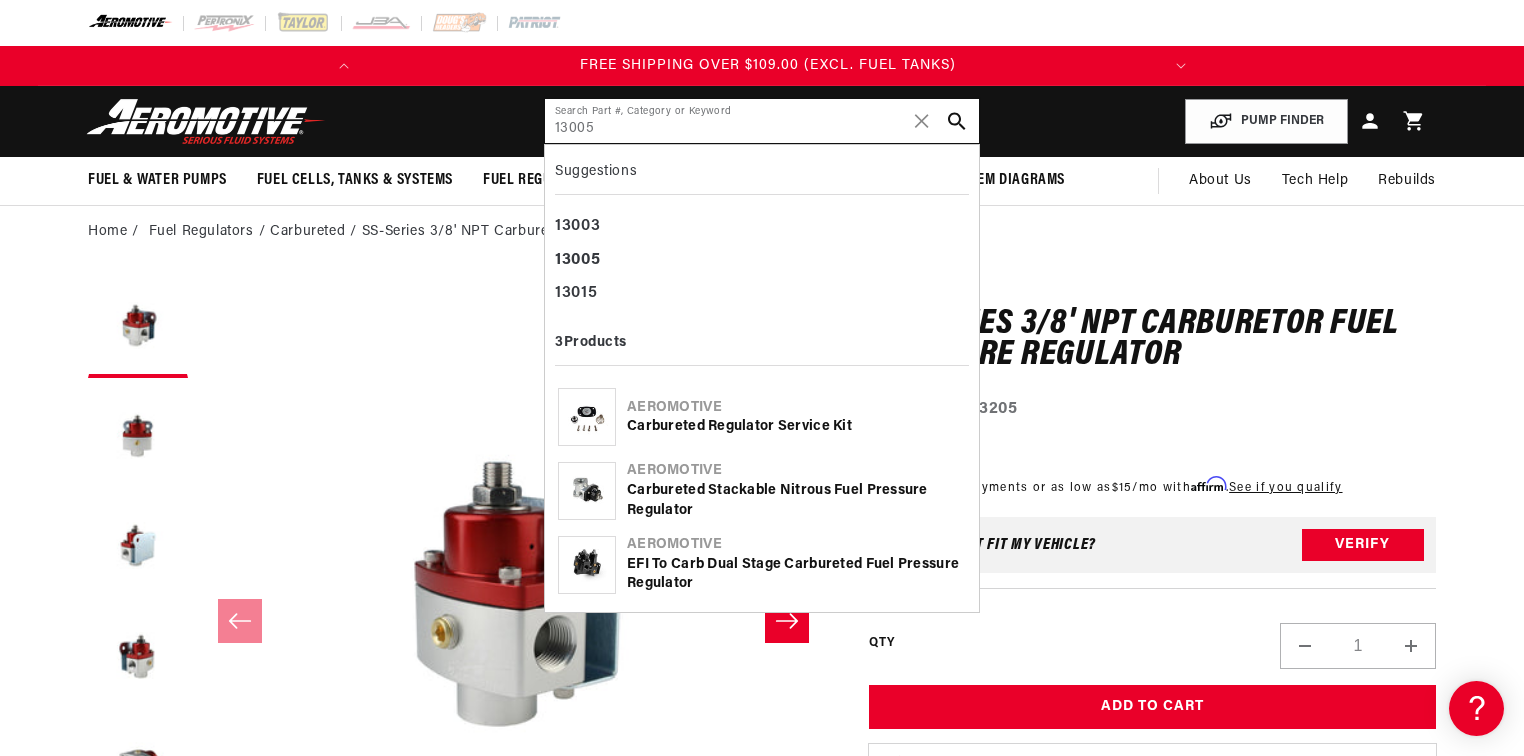 type on "13005" 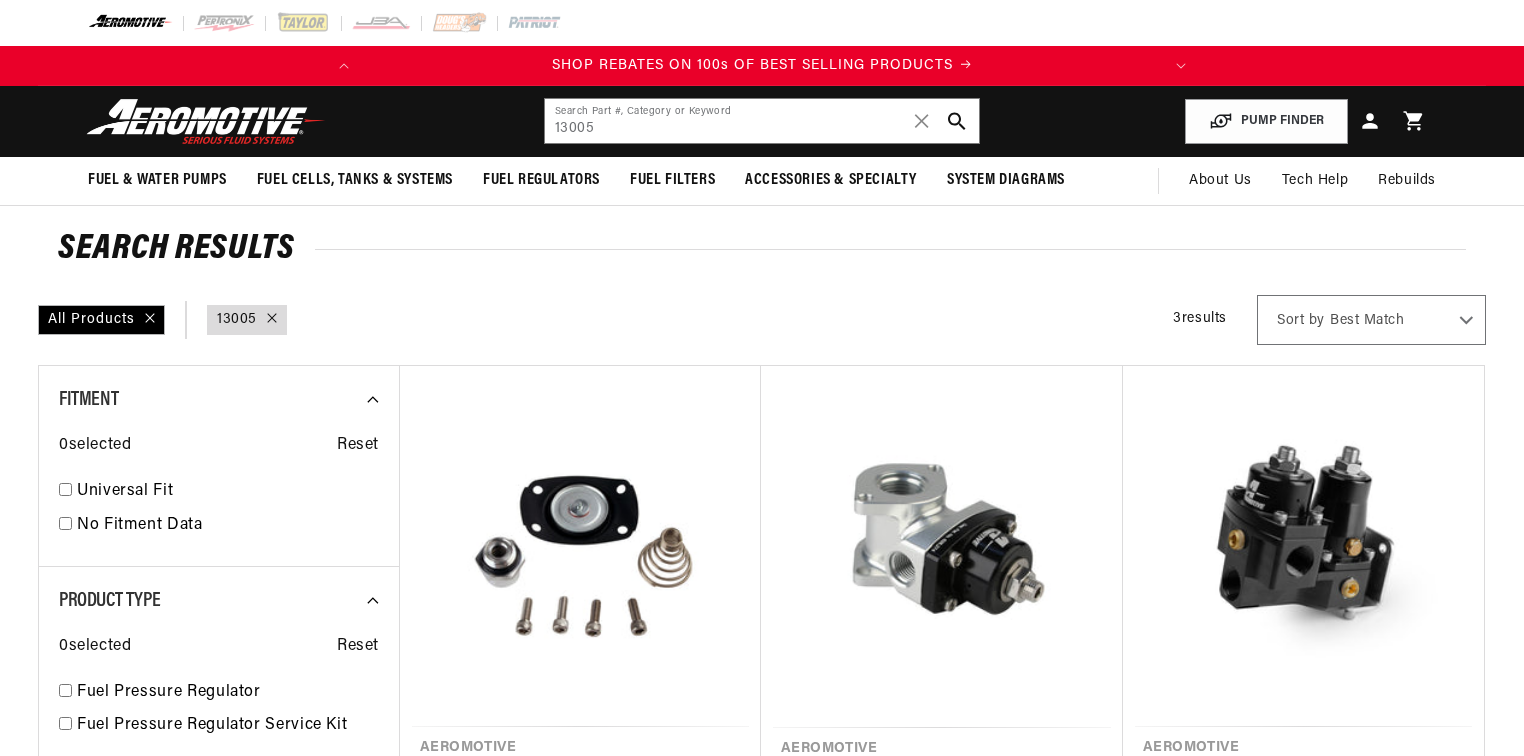 scroll, scrollTop: 0, scrollLeft: 0, axis: both 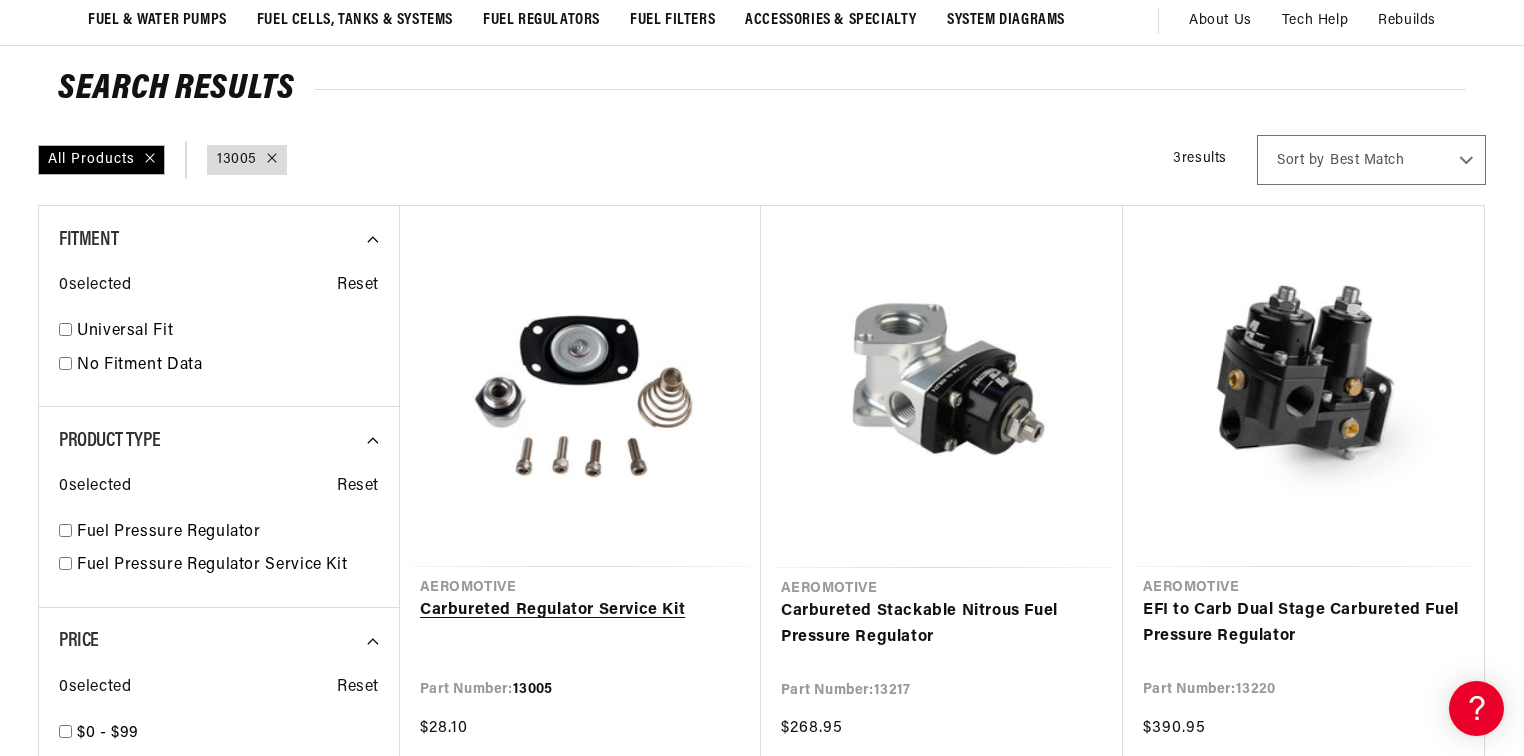 click on "Carbureted Regulator Service Kit" at bounding box center (580, 611) 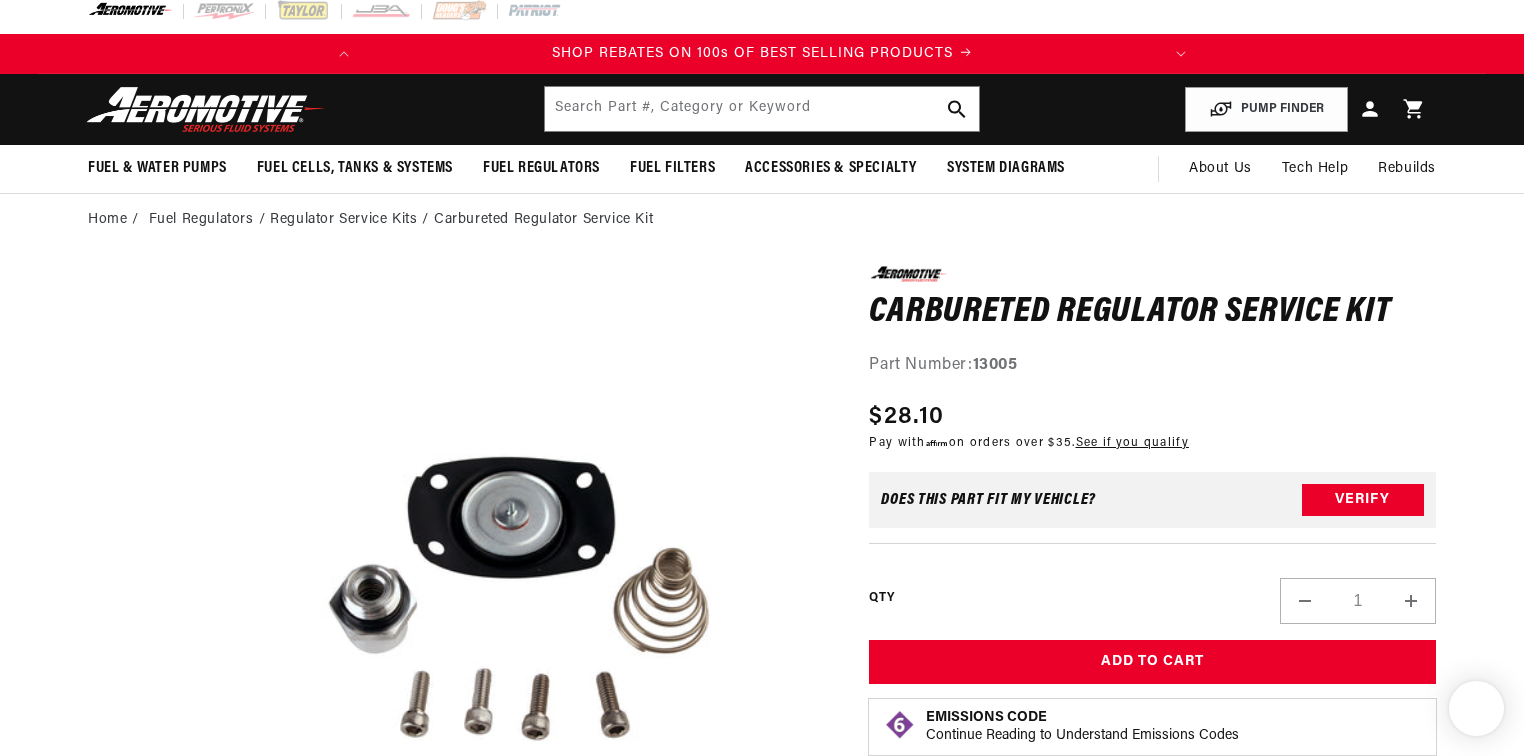 scroll, scrollTop: 80, scrollLeft: 0, axis: vertical 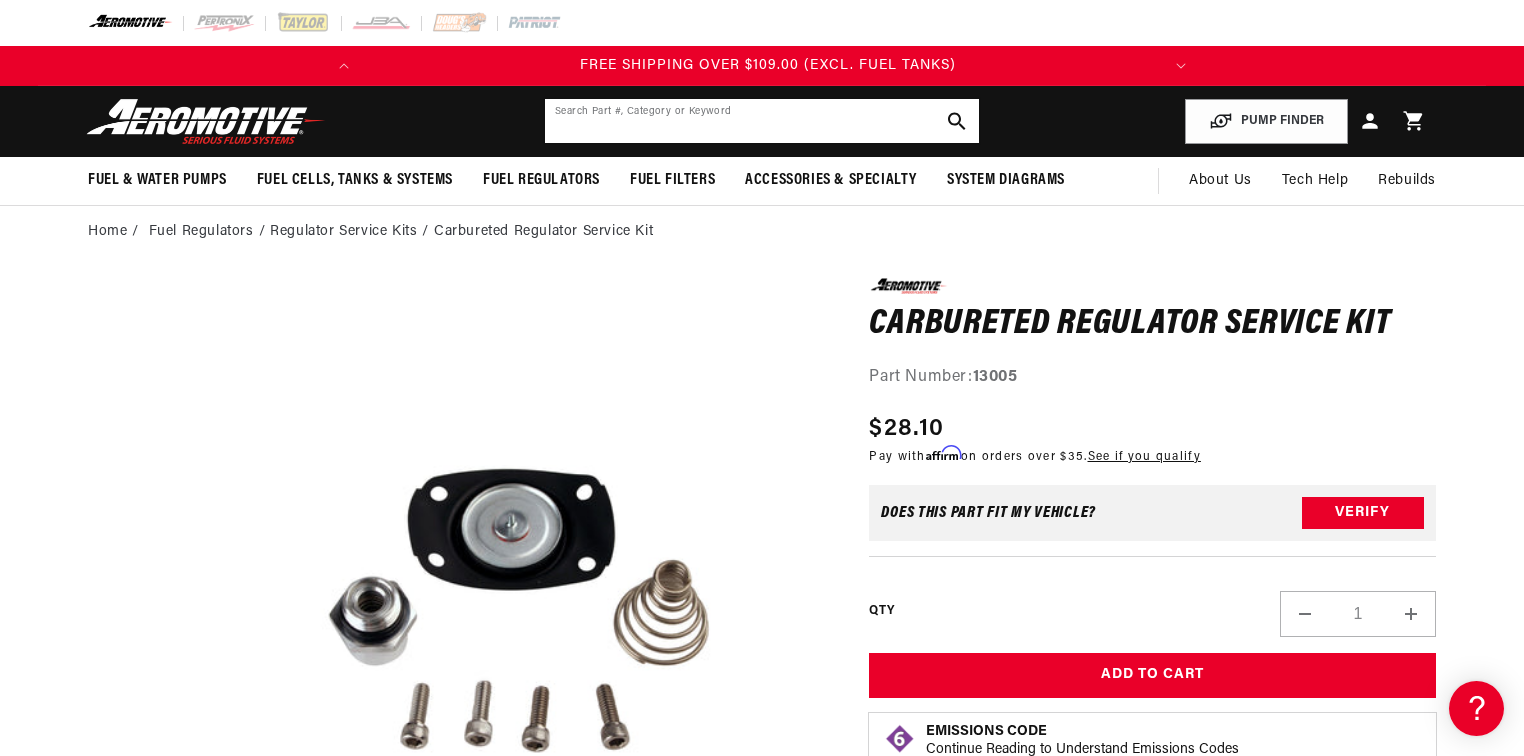 click 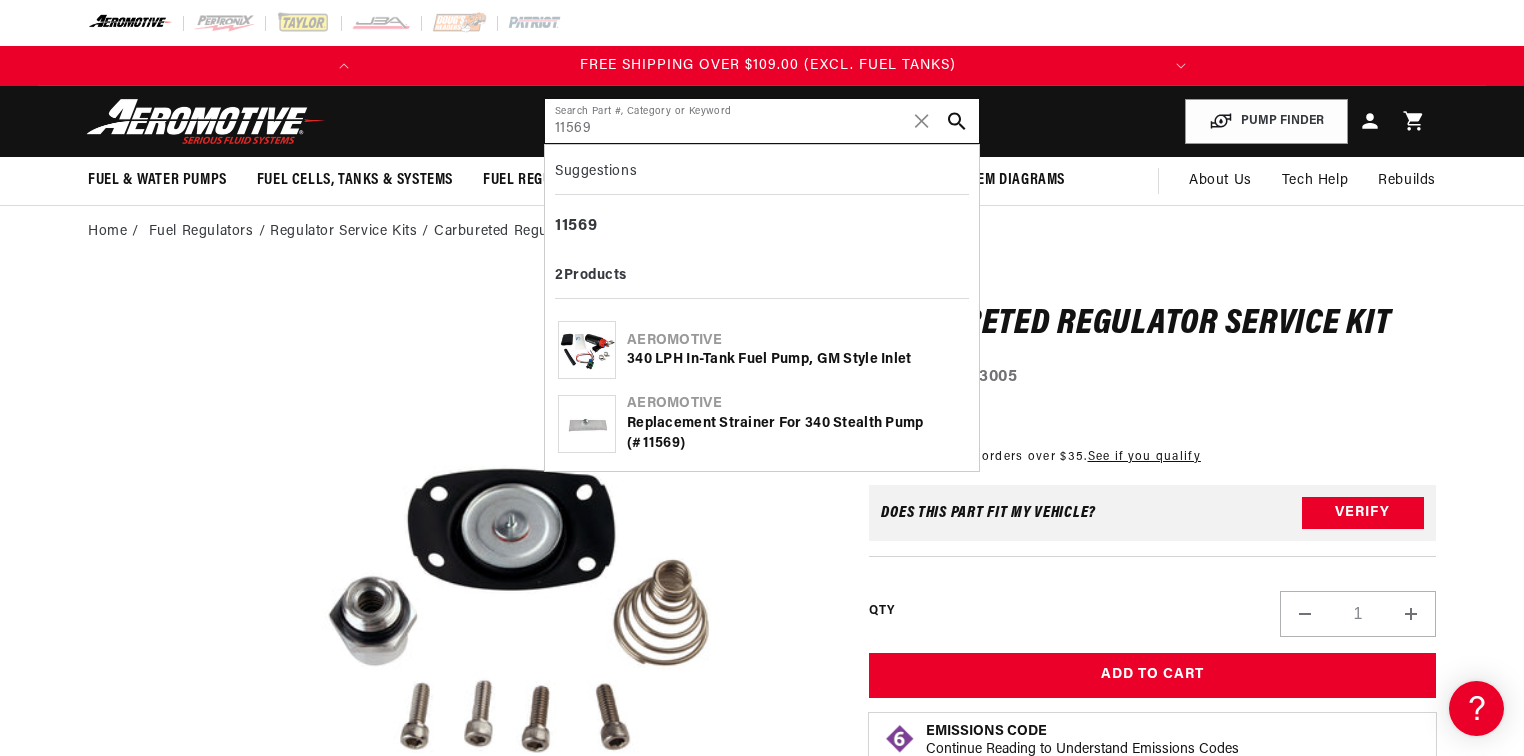 type on "11569" 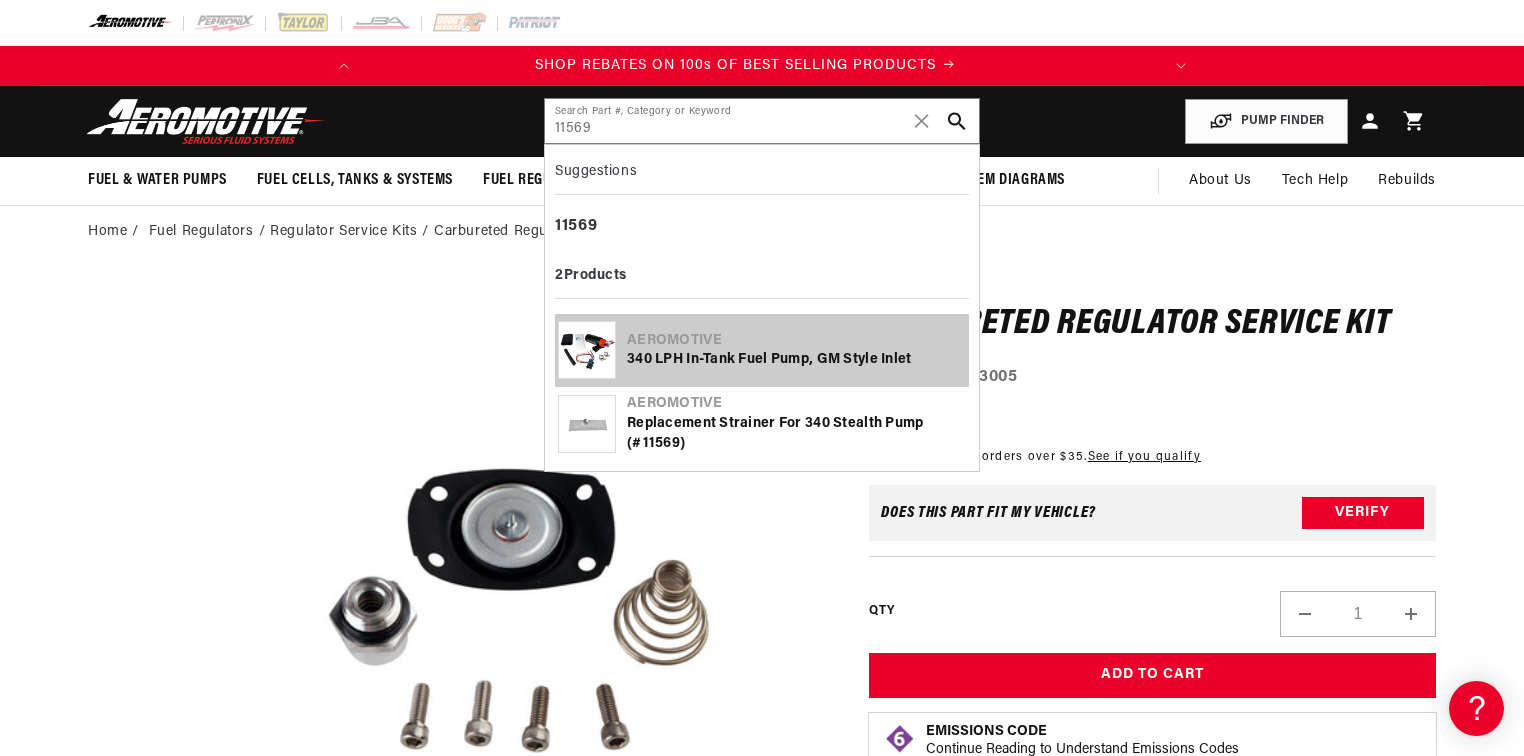 scroll, scrollTop: 0, scrollLeft: 0, axis: both 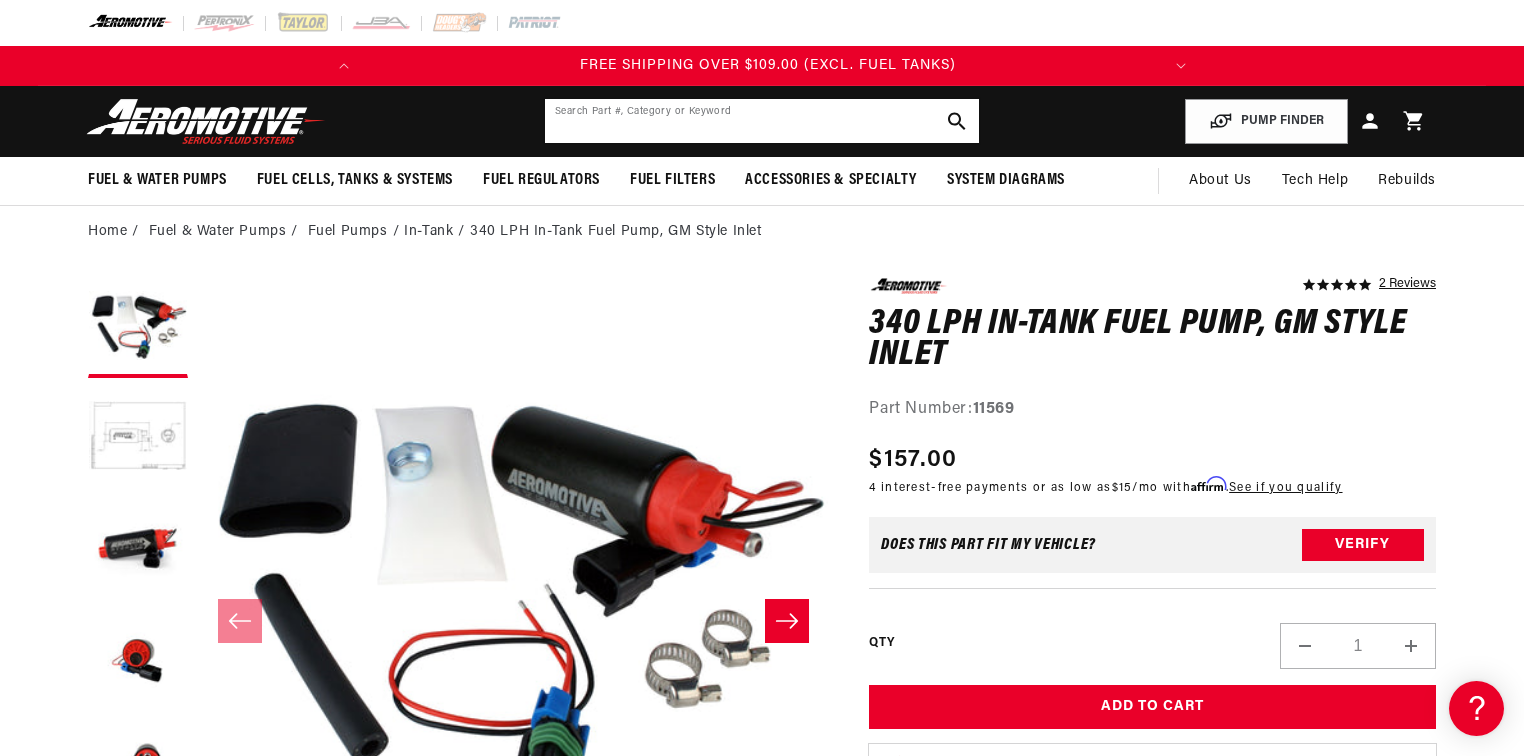 click 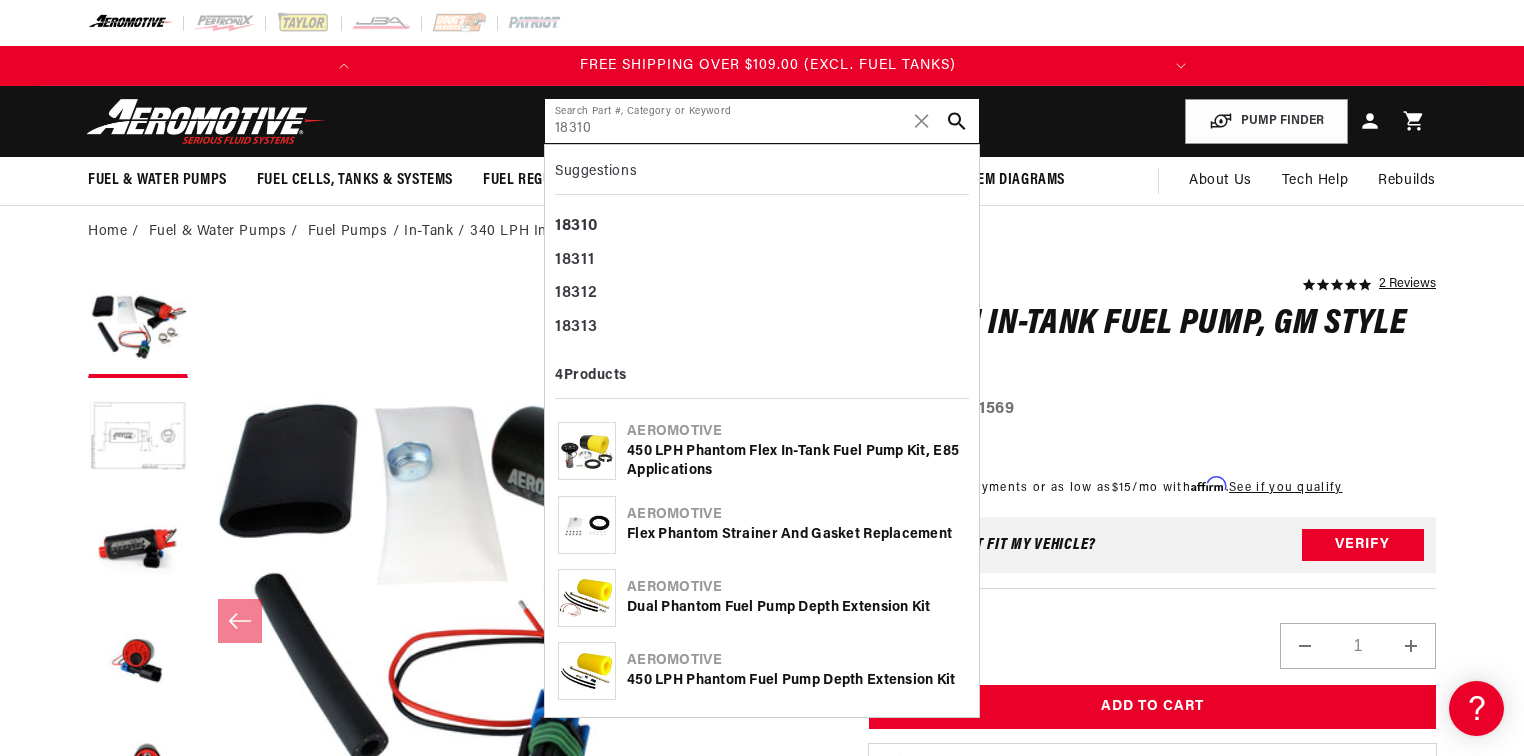 type on "18310" 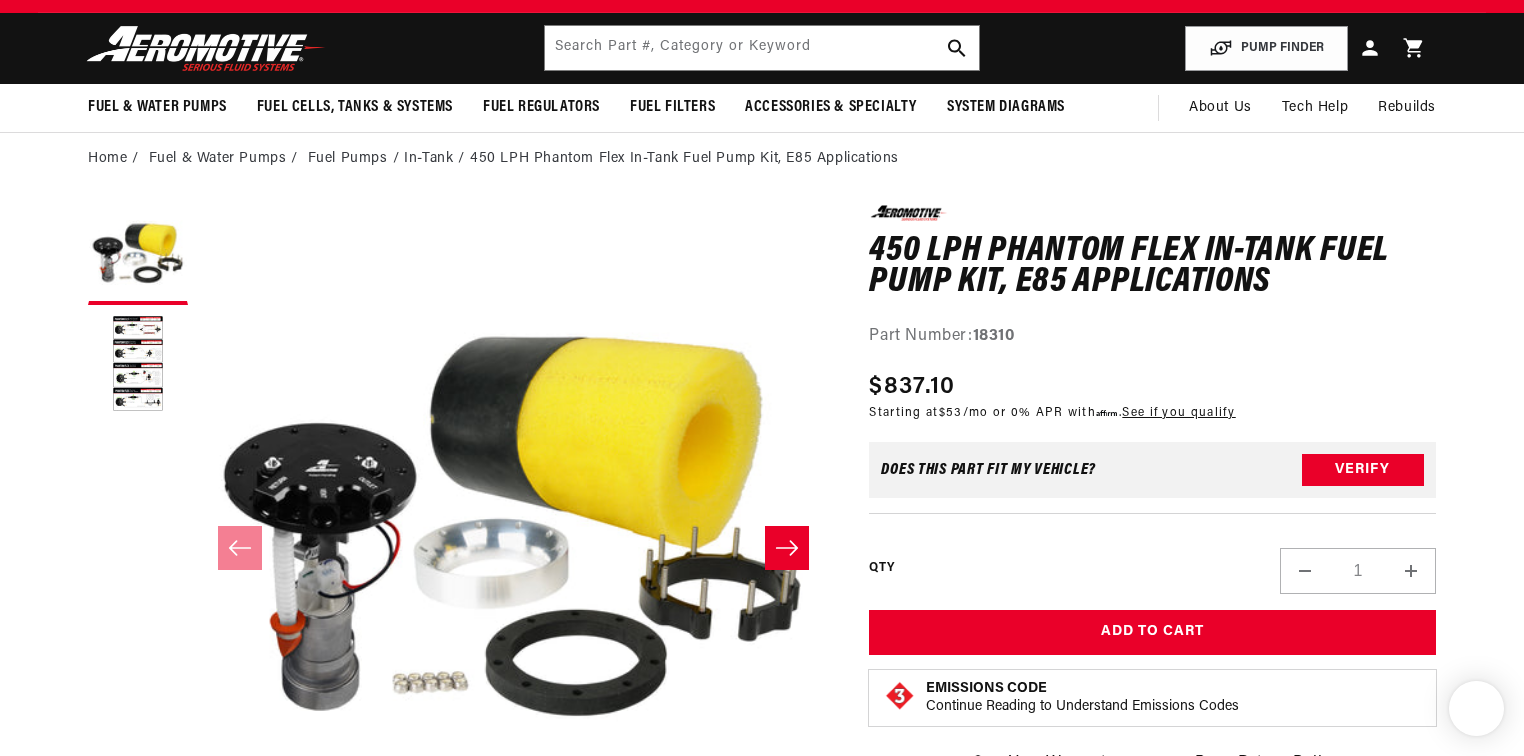 scroll, scrollTop: 80, scrollLeft: 0, axis: vertical 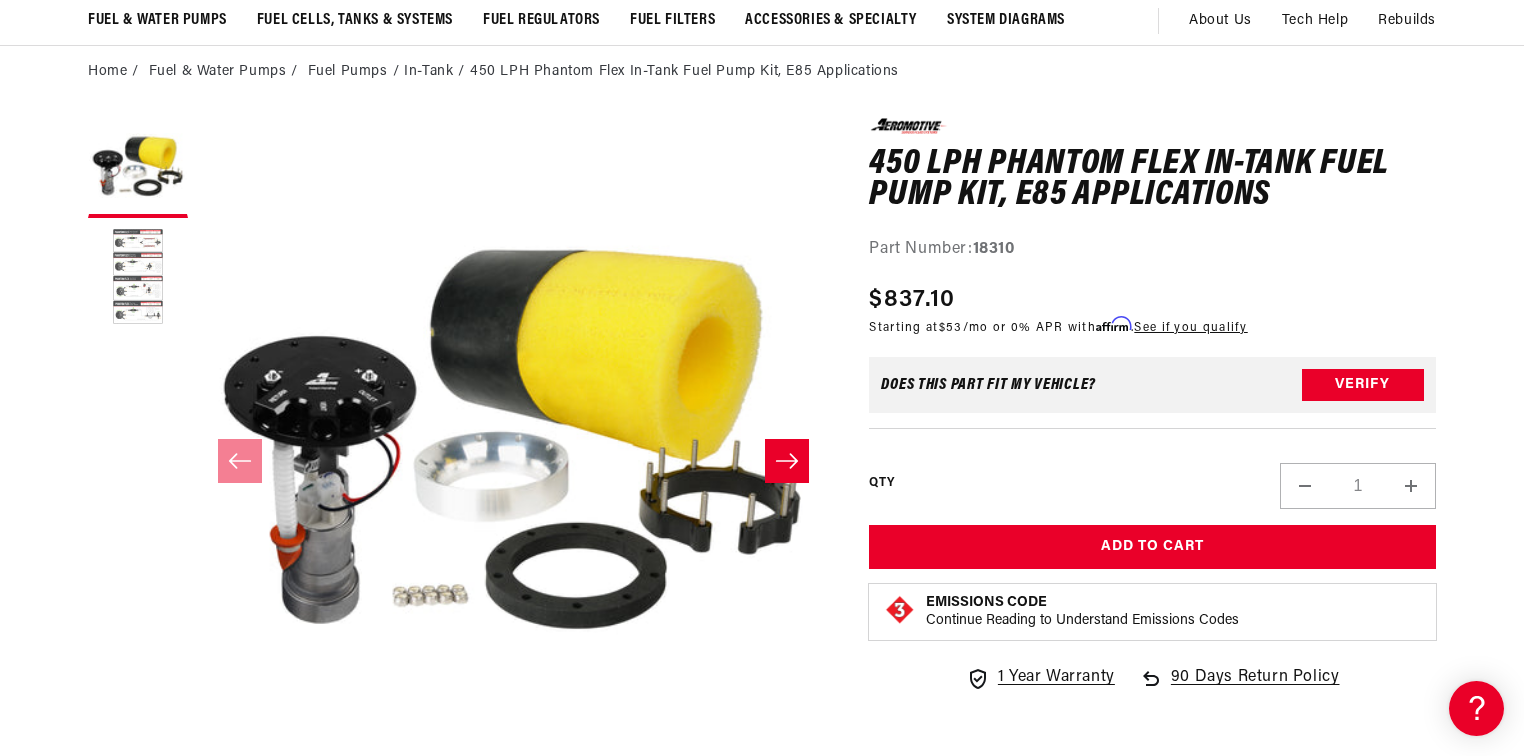 click at bounding box center [138, 278] 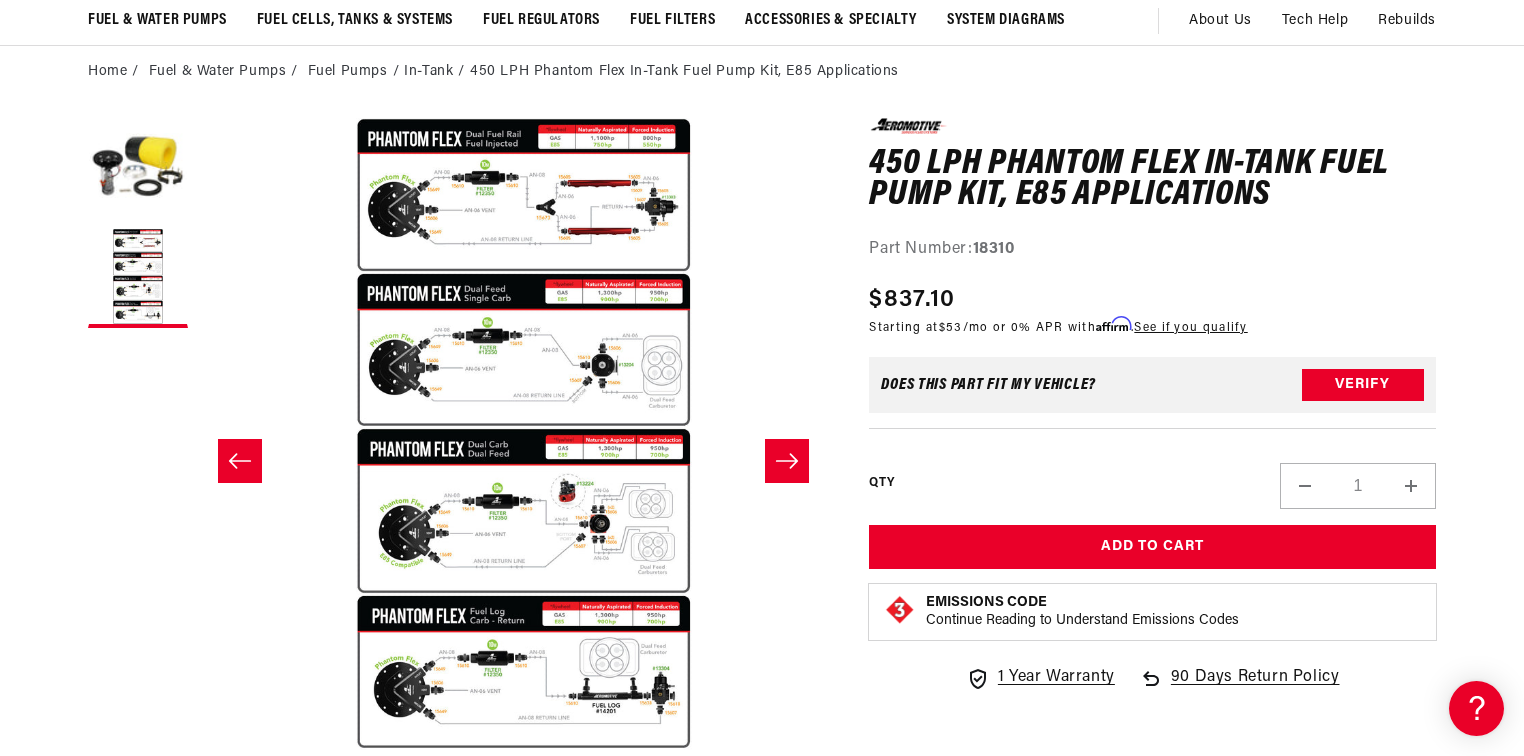 scroll, scrollTop: 0, scrollLeft: 631, axis: horizontal 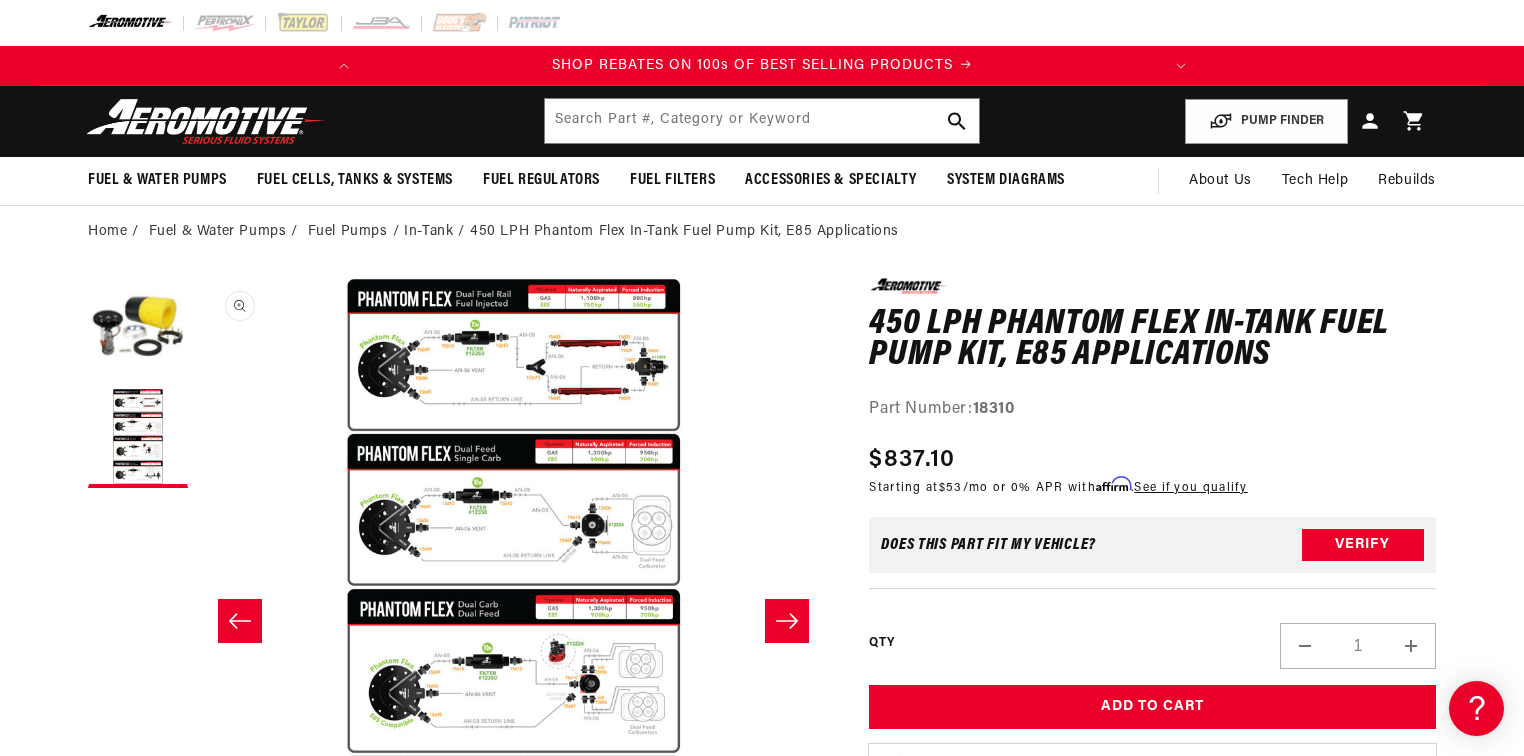 click on "Open media 2 in modal" at bounding box center (198, 910) 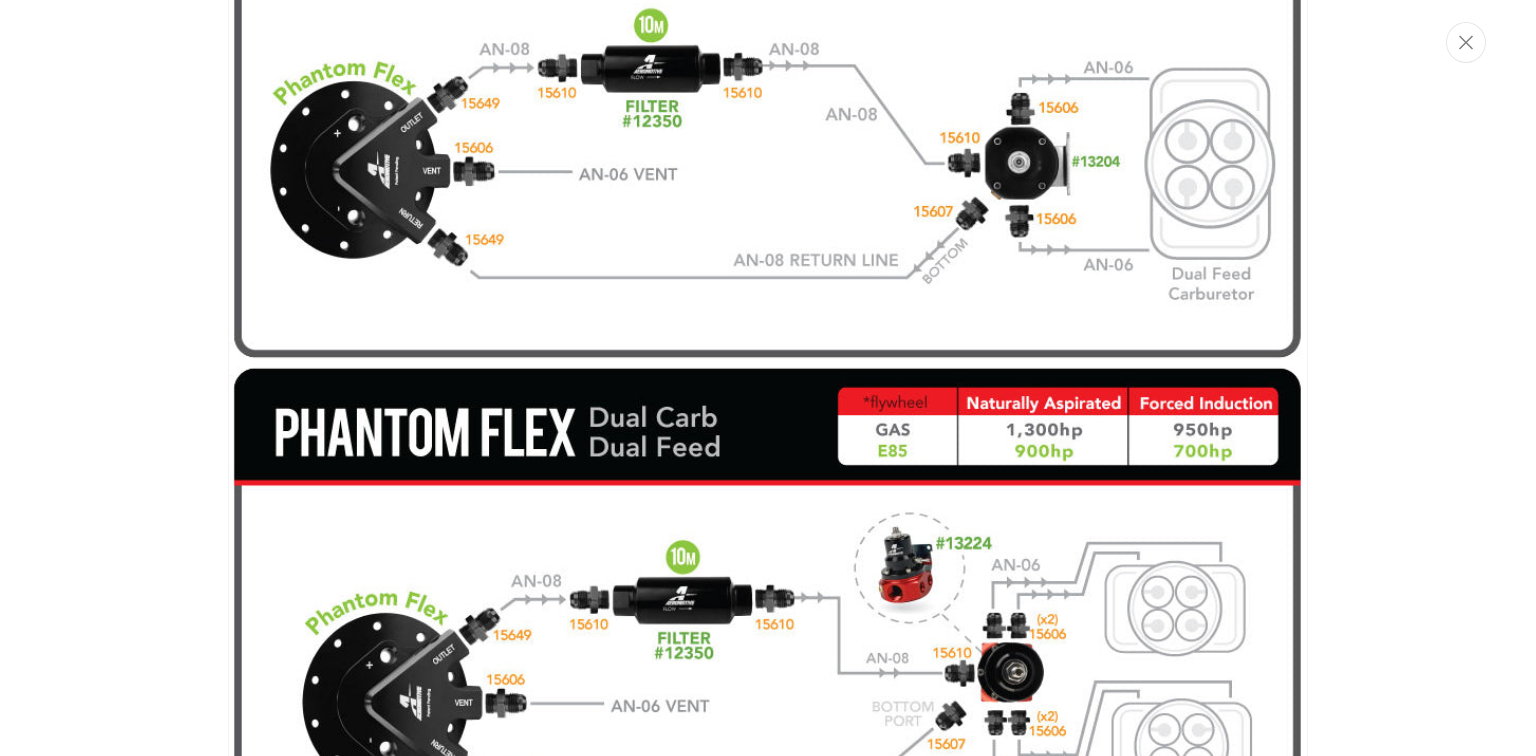 scroll, scrollTop: 1390, scrollLeft: 0, axis: vertical 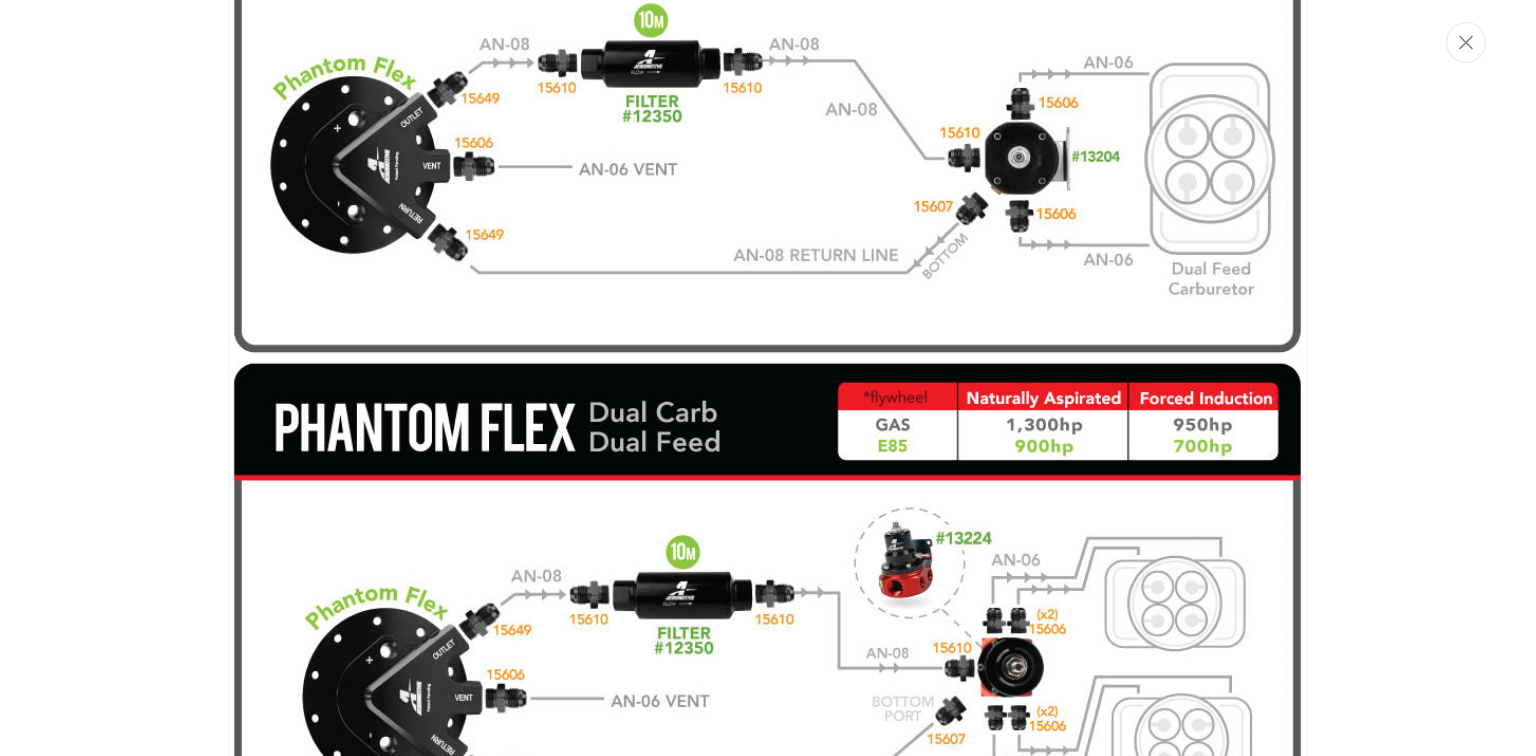 click at bounding box center (768, 378) 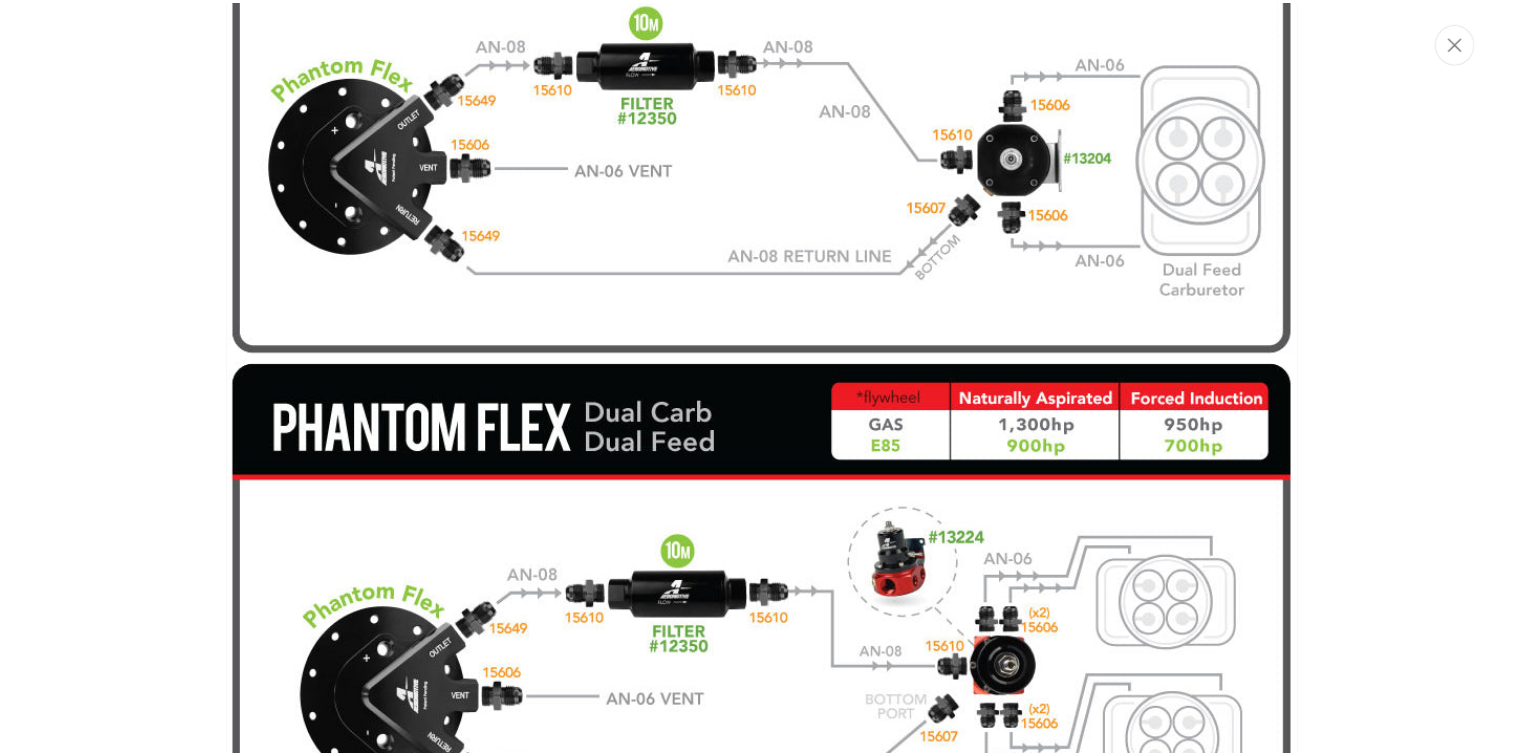 scroll, scrollTop: 441, scrollLeft: 0, axis: vertical 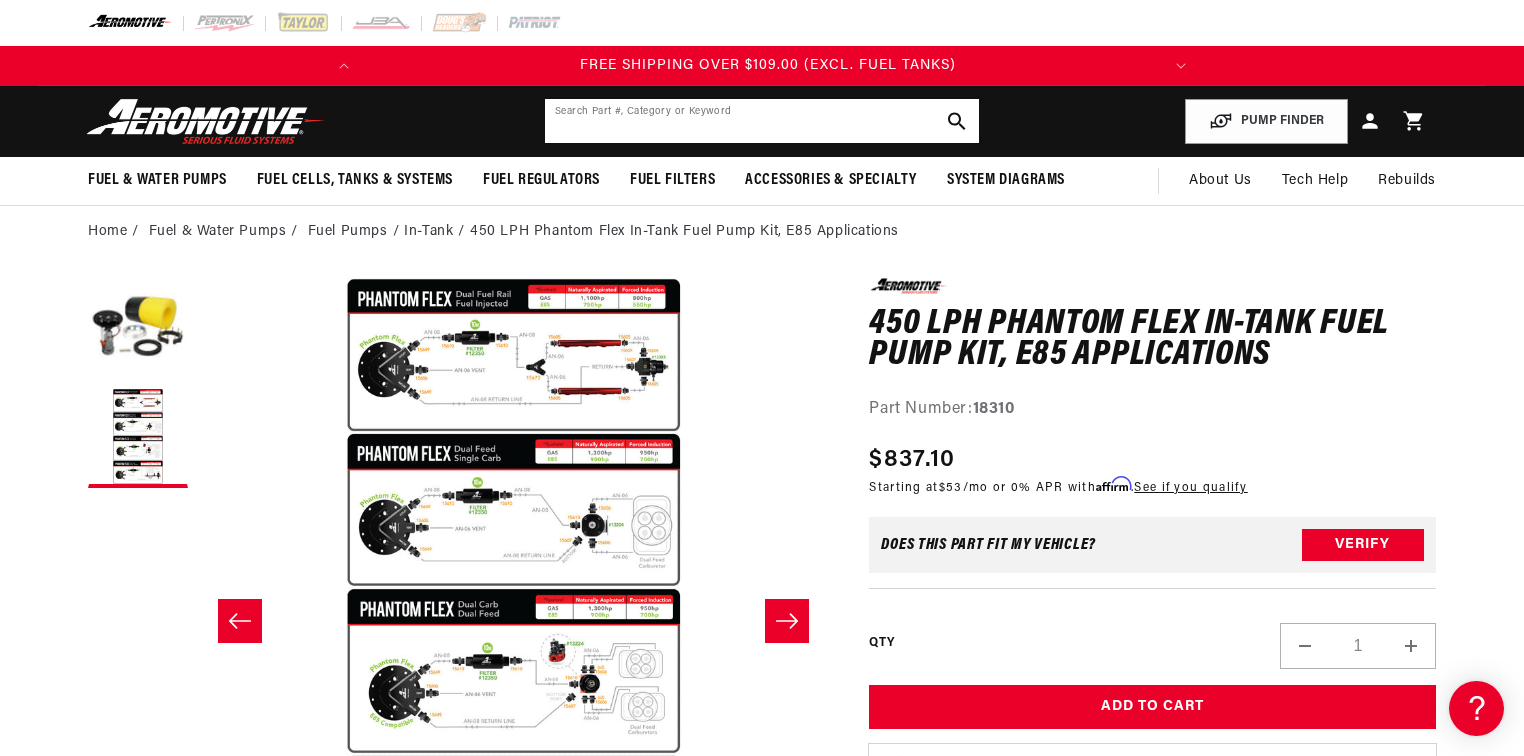 click 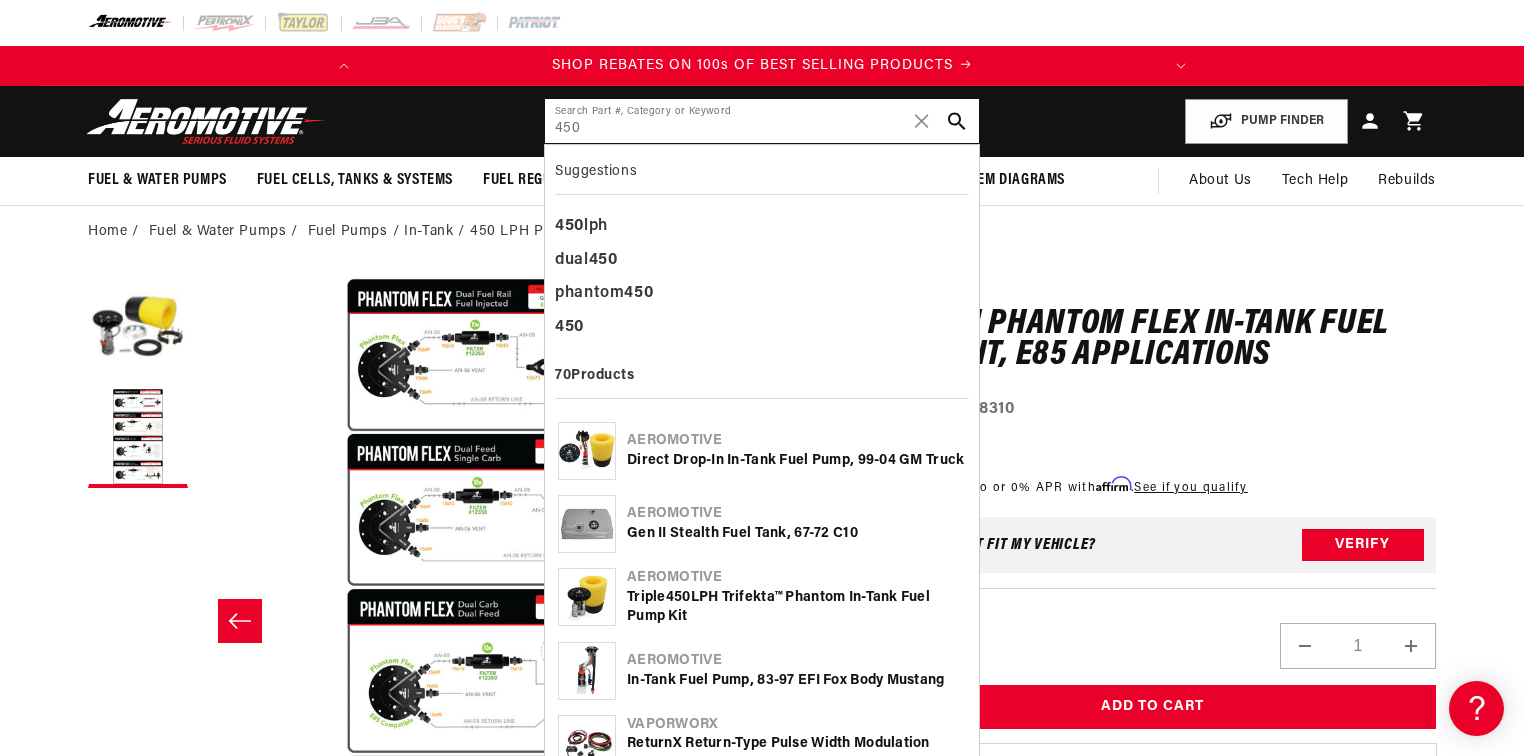 type on "450" 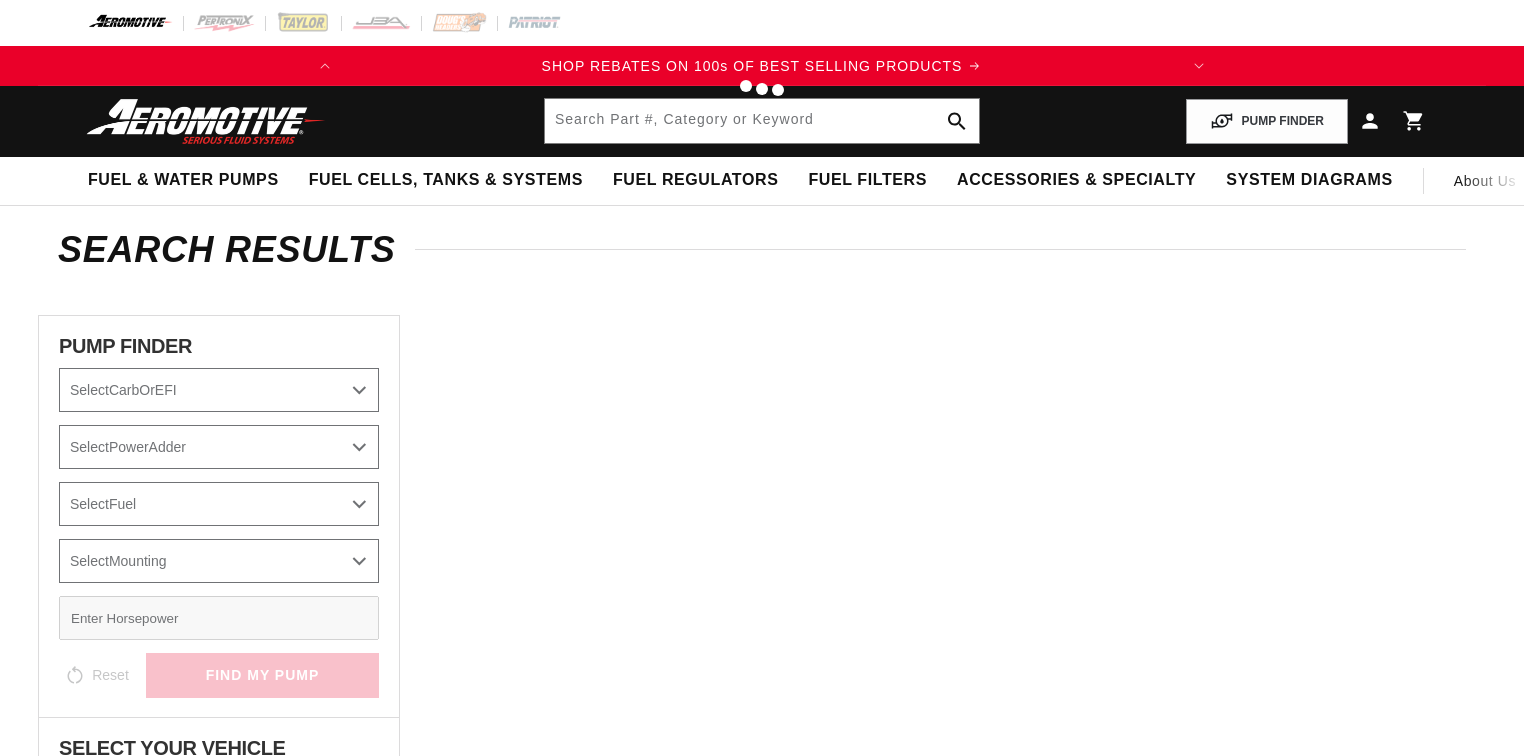 scroll, scrollTop: 0, scrollLeft: 0, axis: both 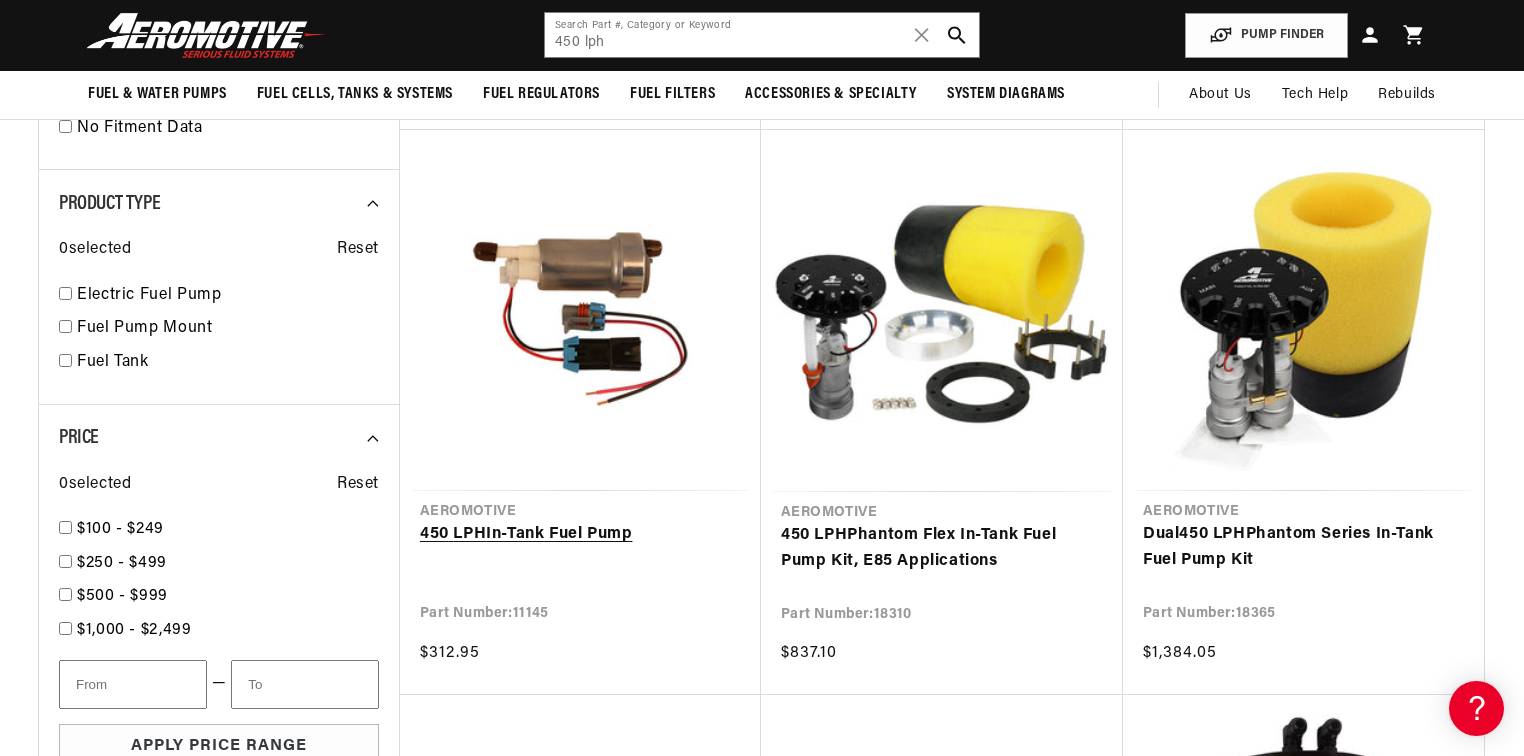click on "[NUMBER]   LPH  In-Tank Fuel Pump" at bounding box center (580, 535) 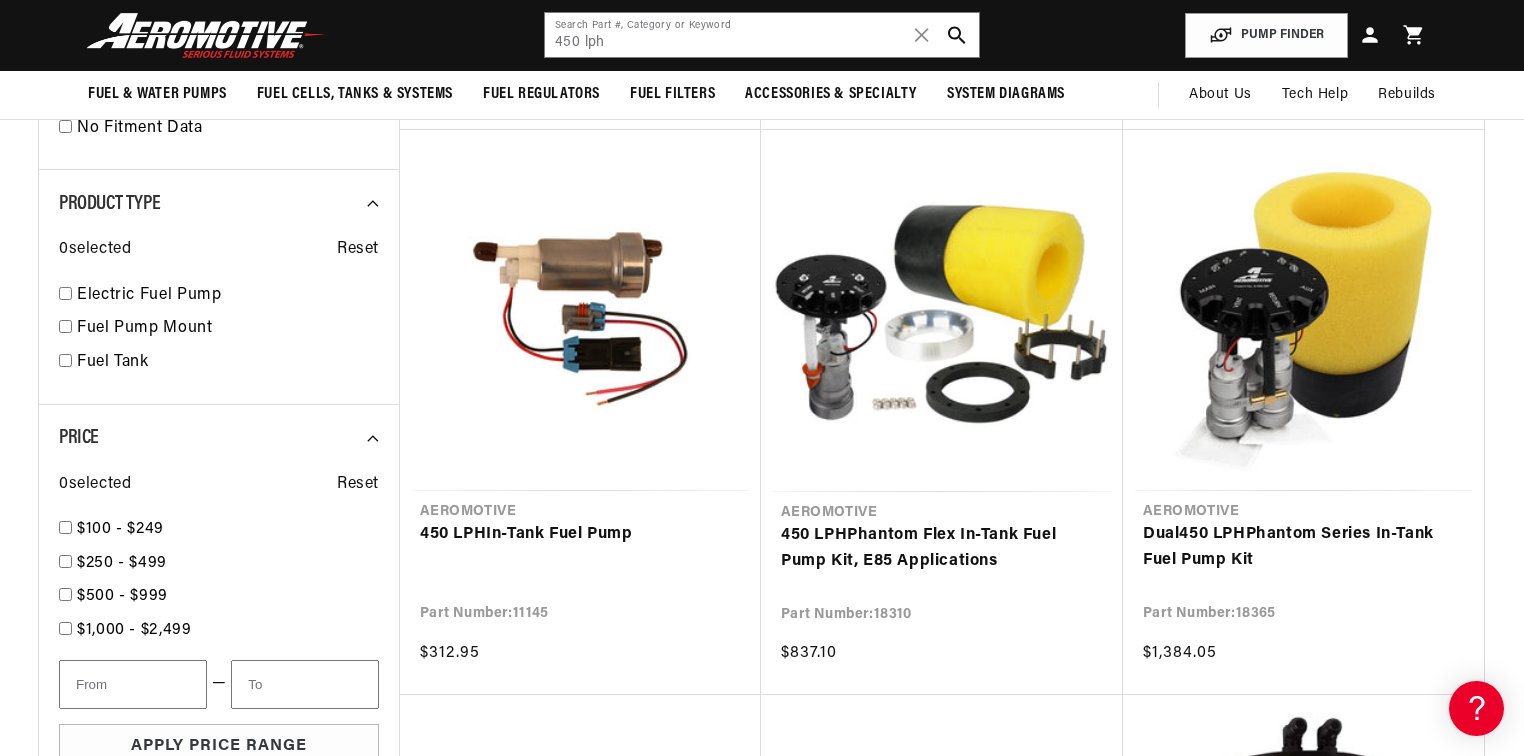 scroll, scrollTop: 0, scrollLeft: 791, axis: horizontal 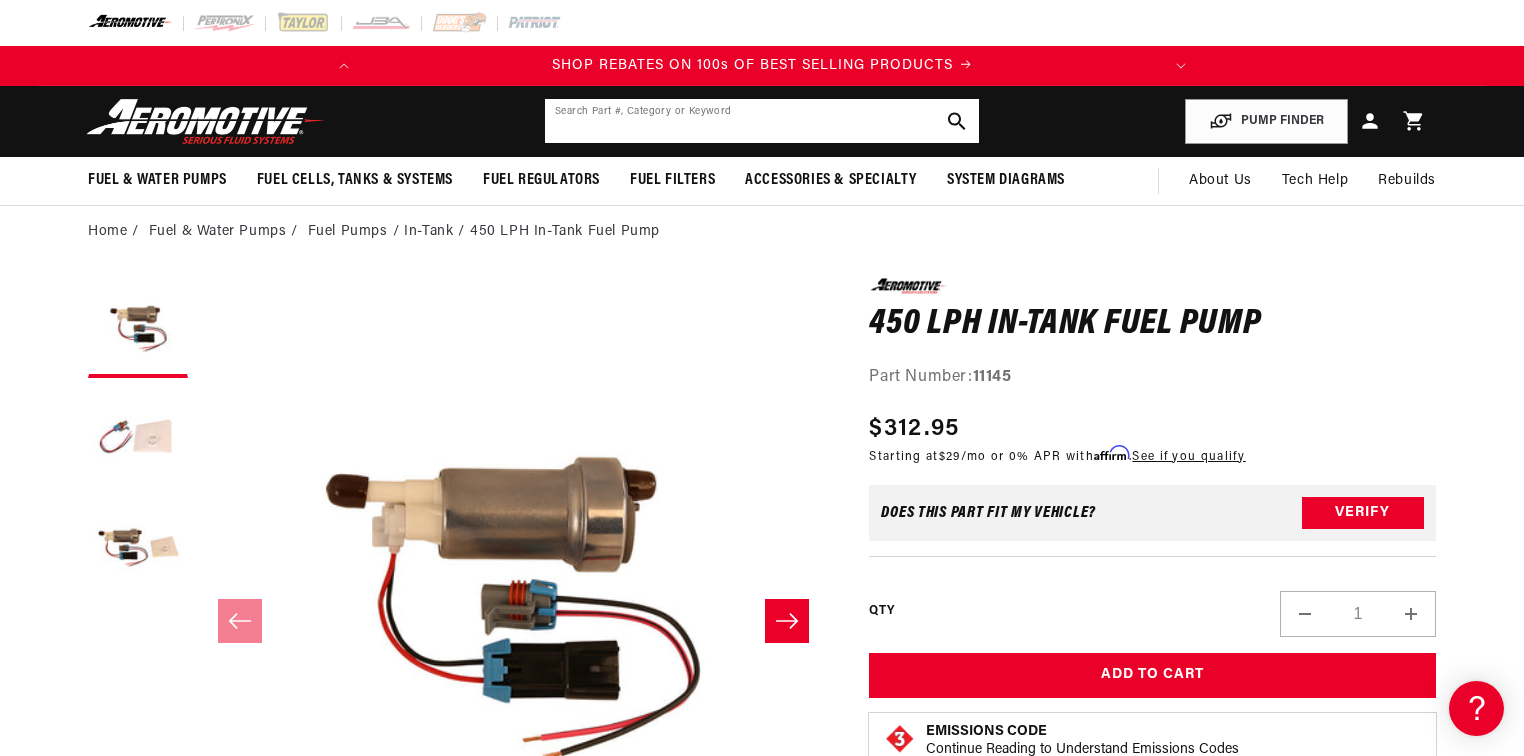 click 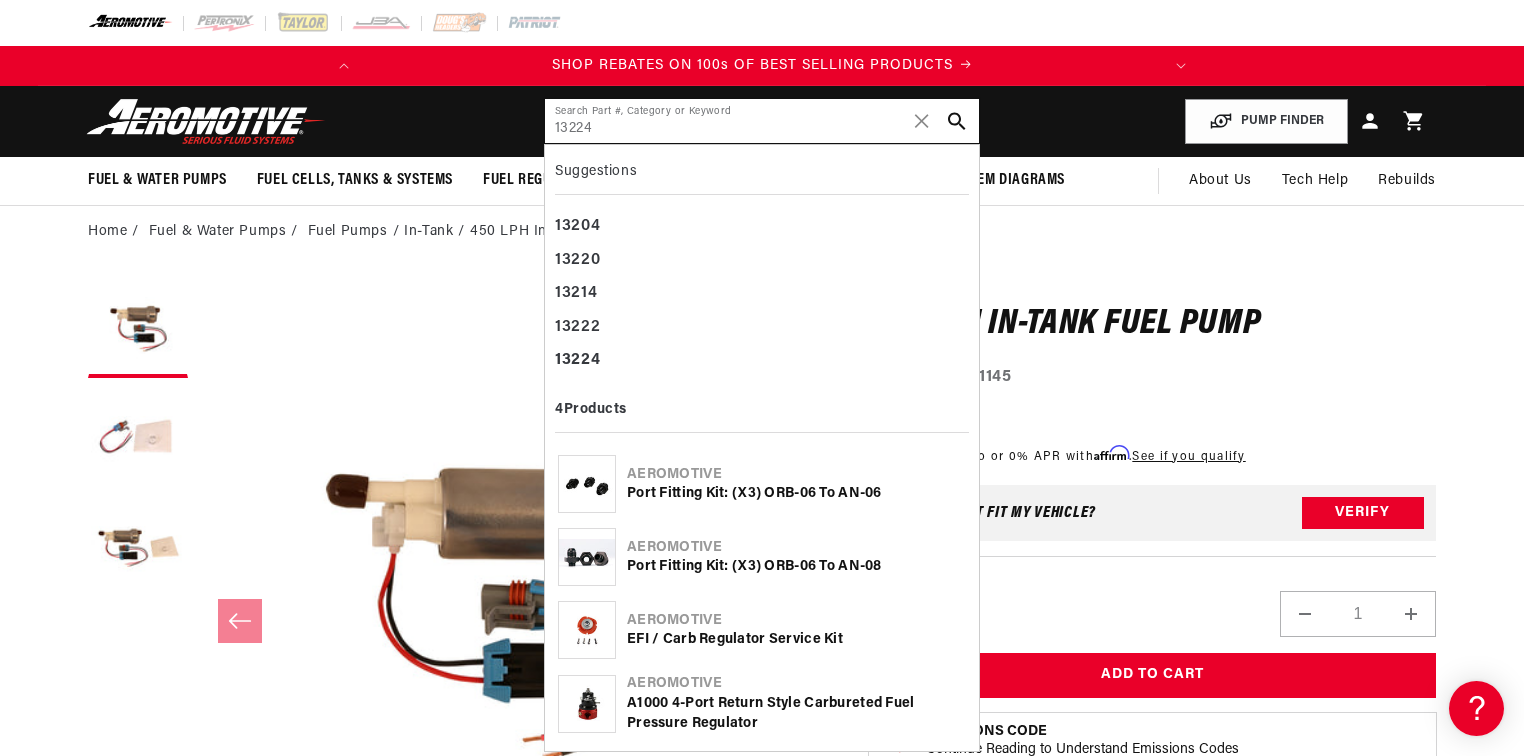 type on "13224" 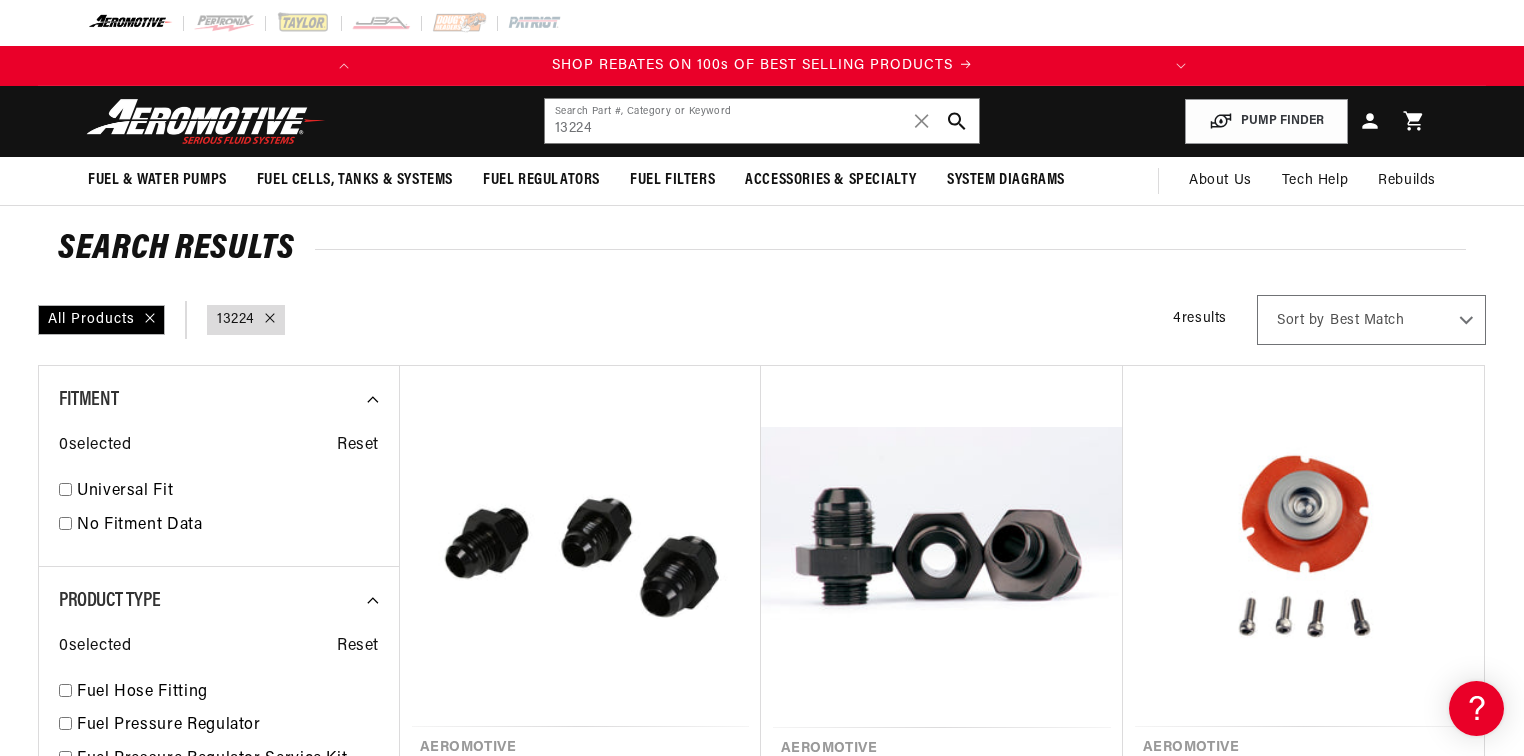 scroll, scrollTop: 120, scrollLeft: 0, axis: vertical 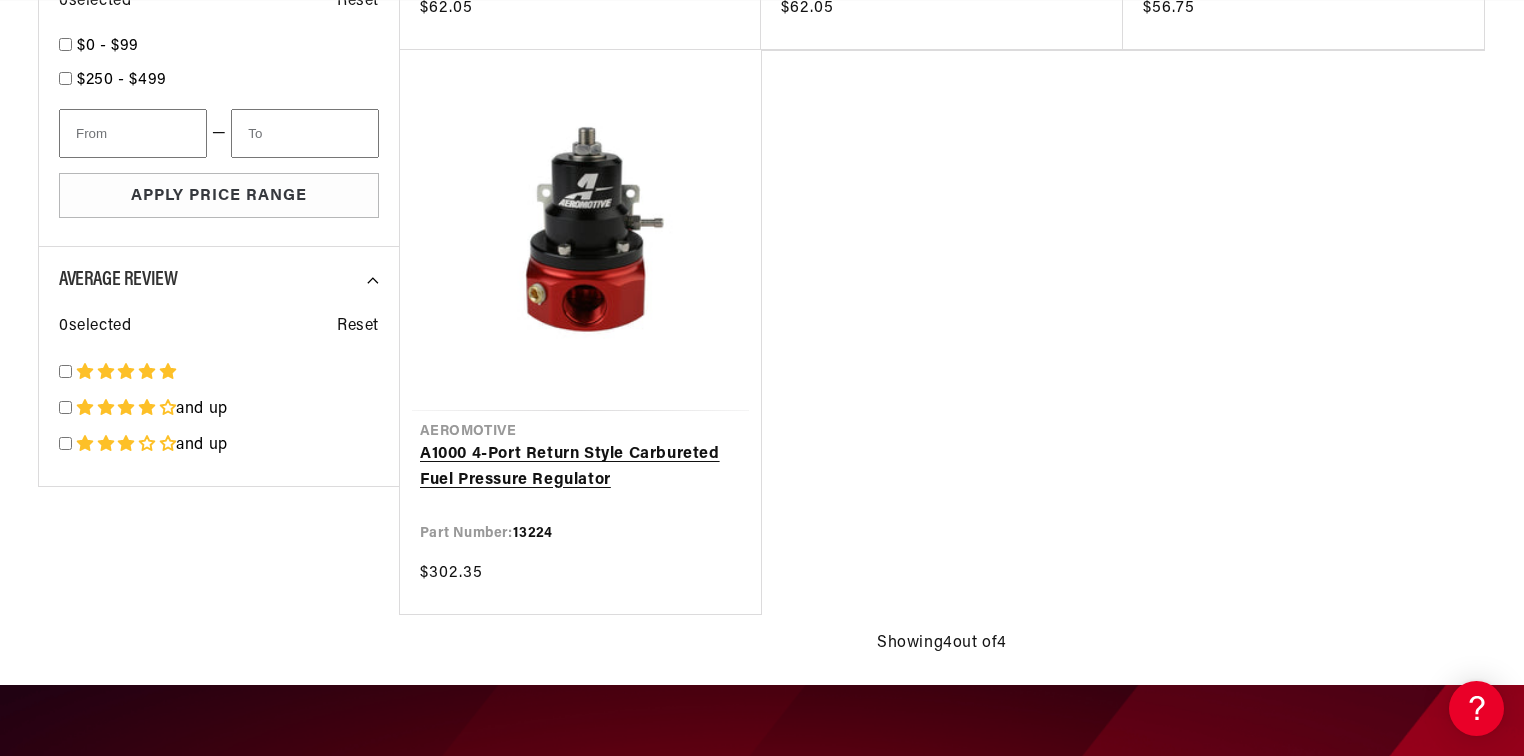 click on "A1000 4-Port Return Style Carbureted Fuel Pressure Regulator" at bounding box center (580, 467) 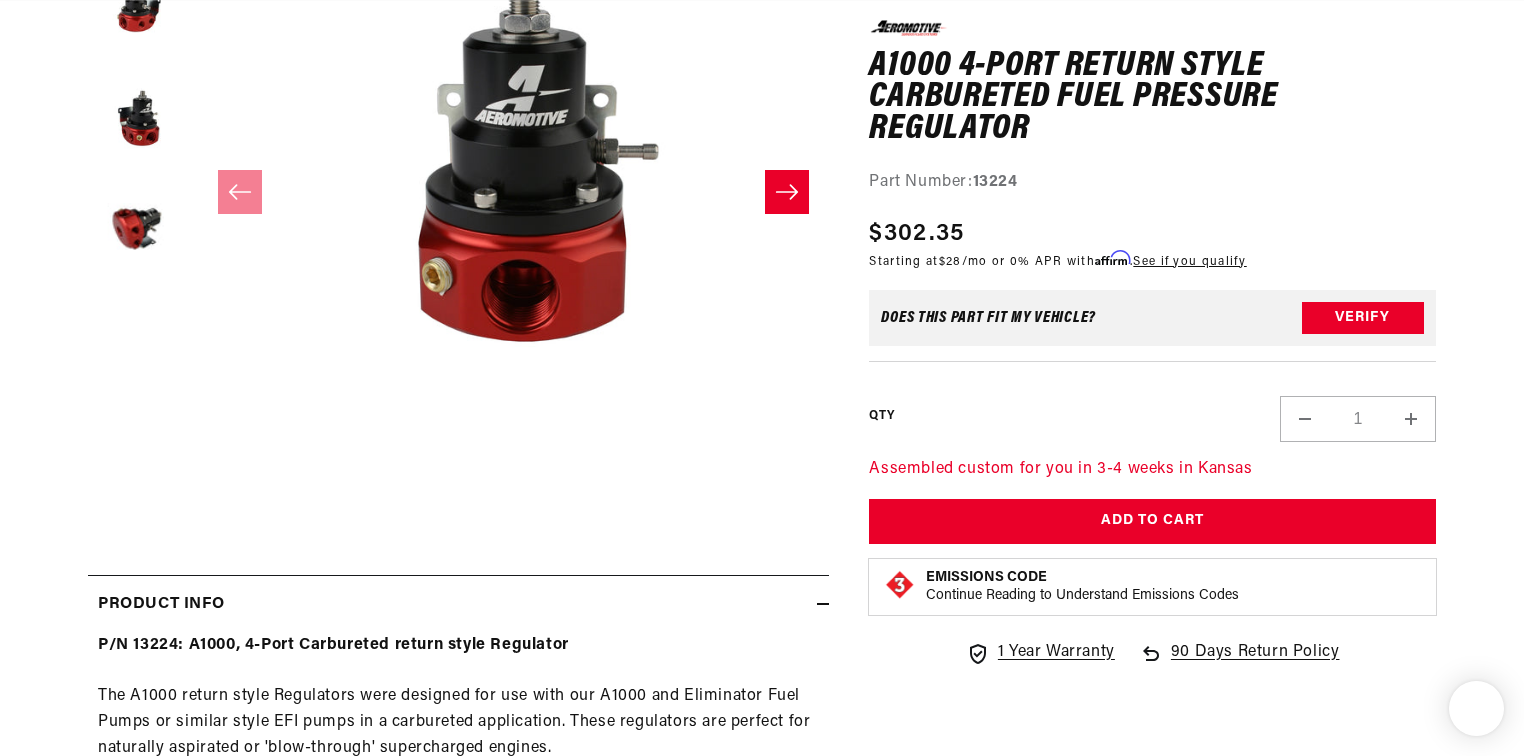 scroll, scrollTop: 560, scrollLeft: 0, axis: vertical 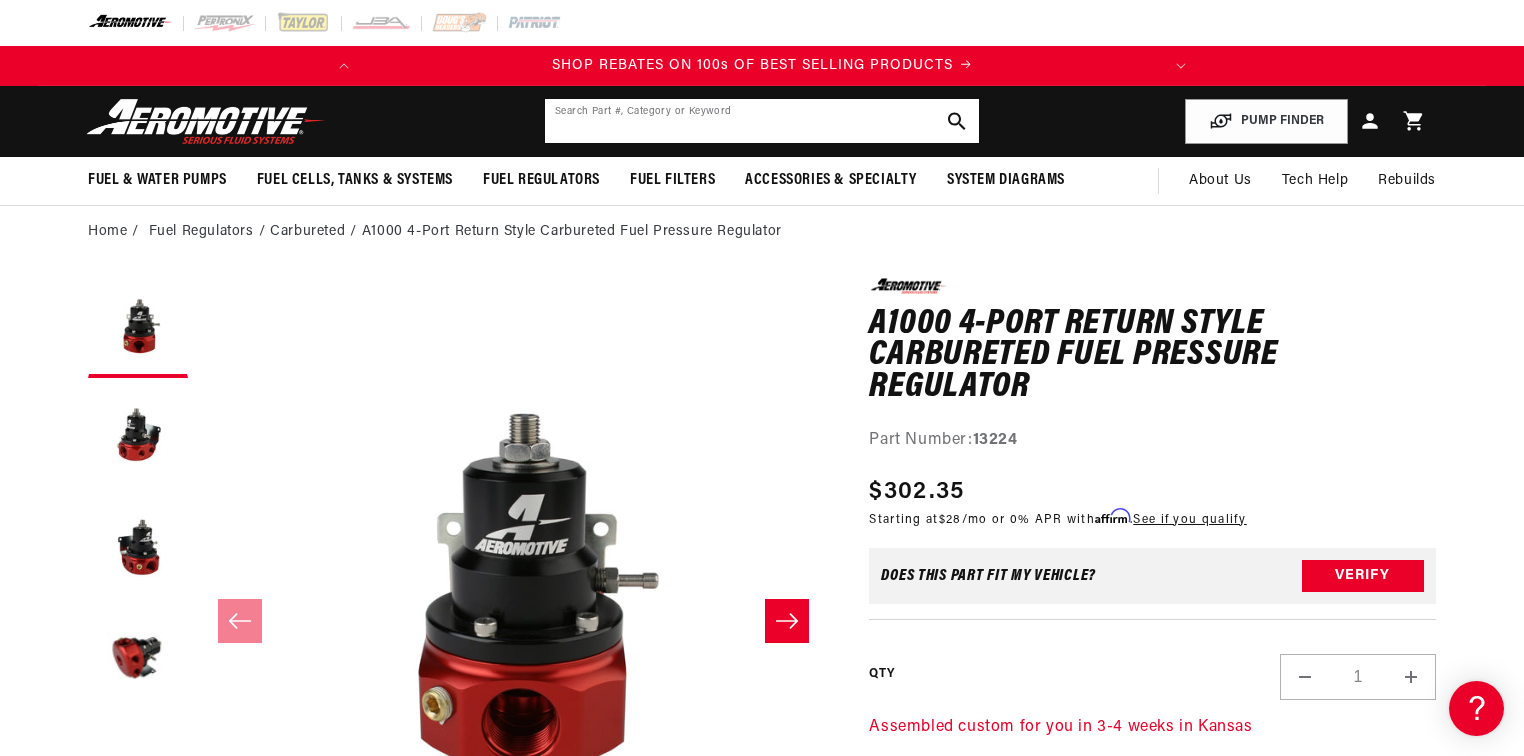 click 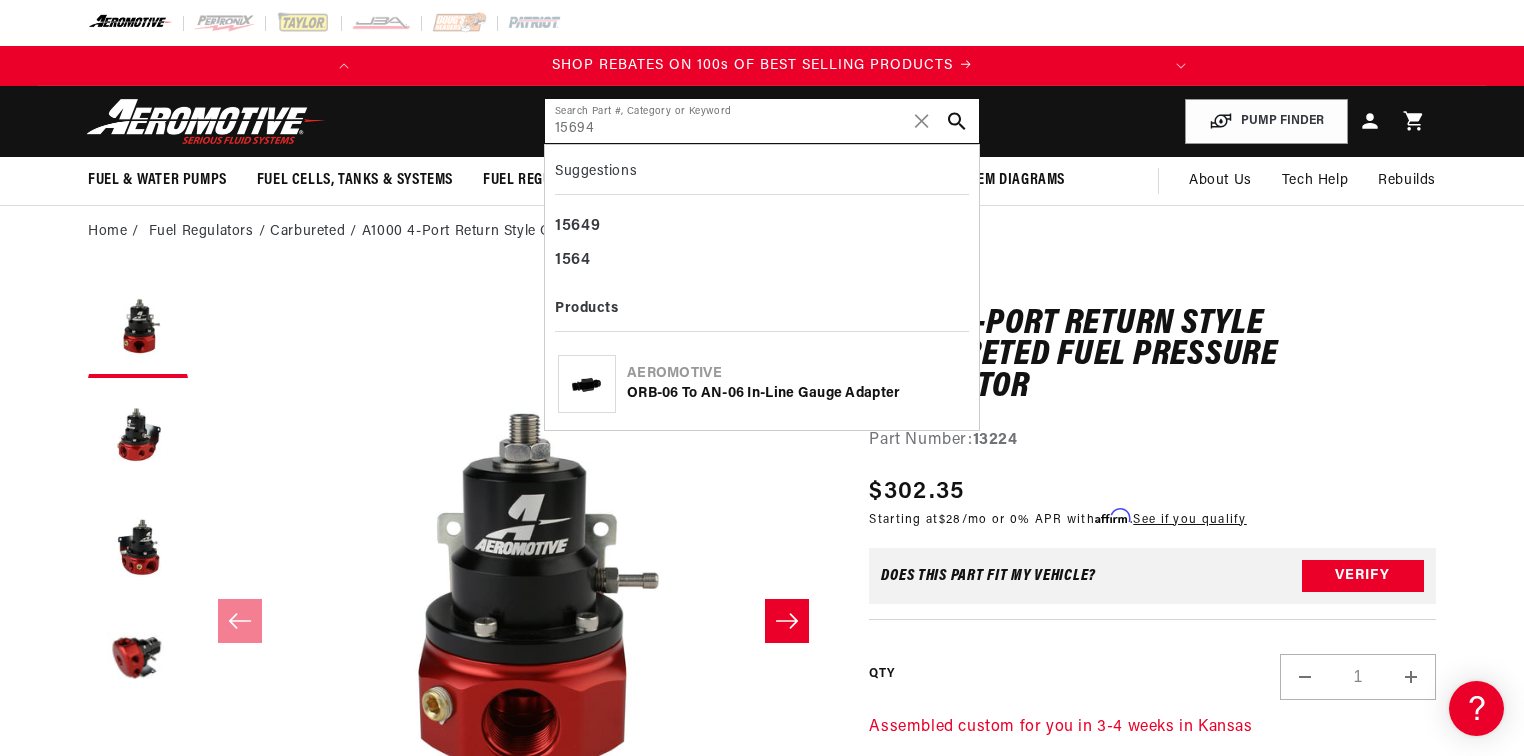 type on "15694" 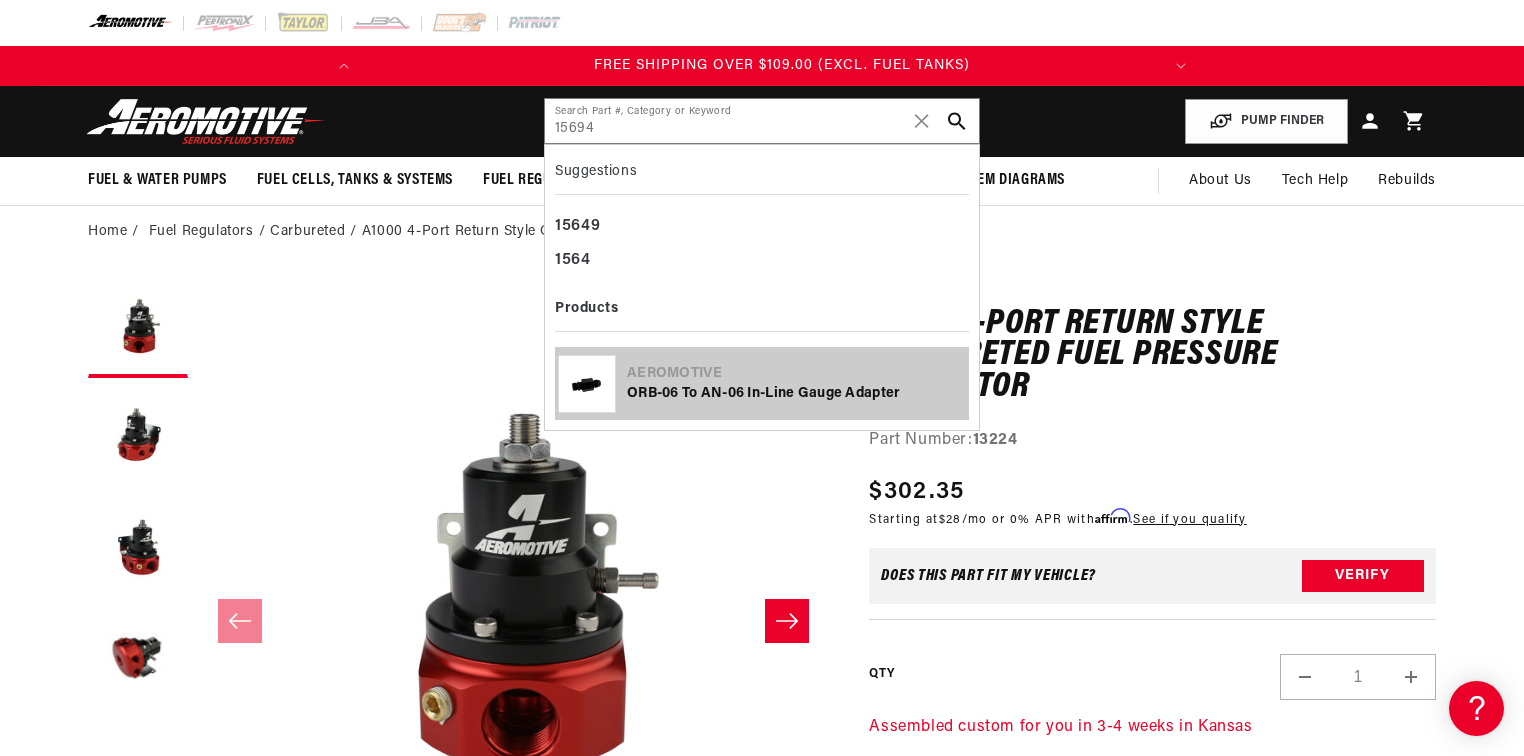 scroll, scrollTop: 0, scrollLeft: 791, axis: horizontal 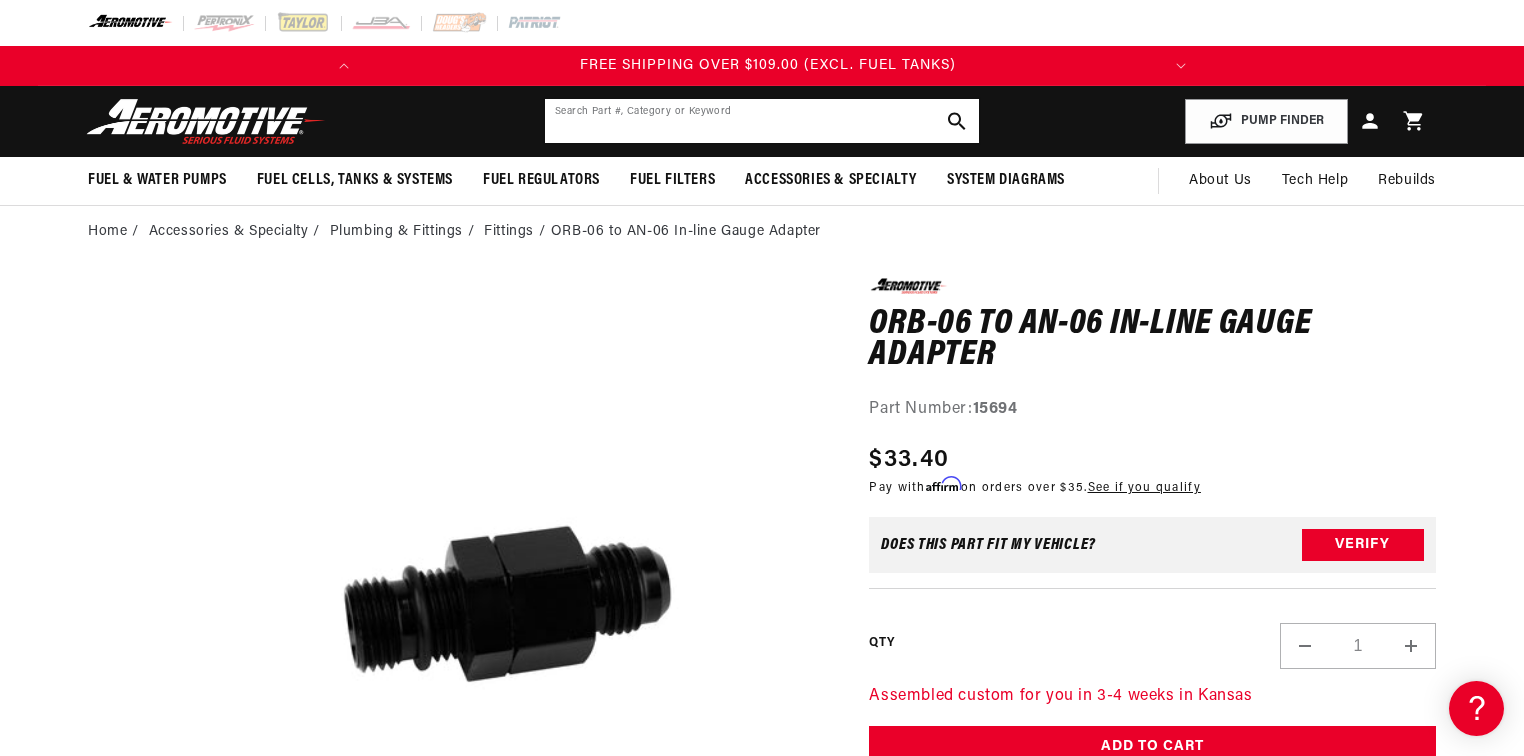 click 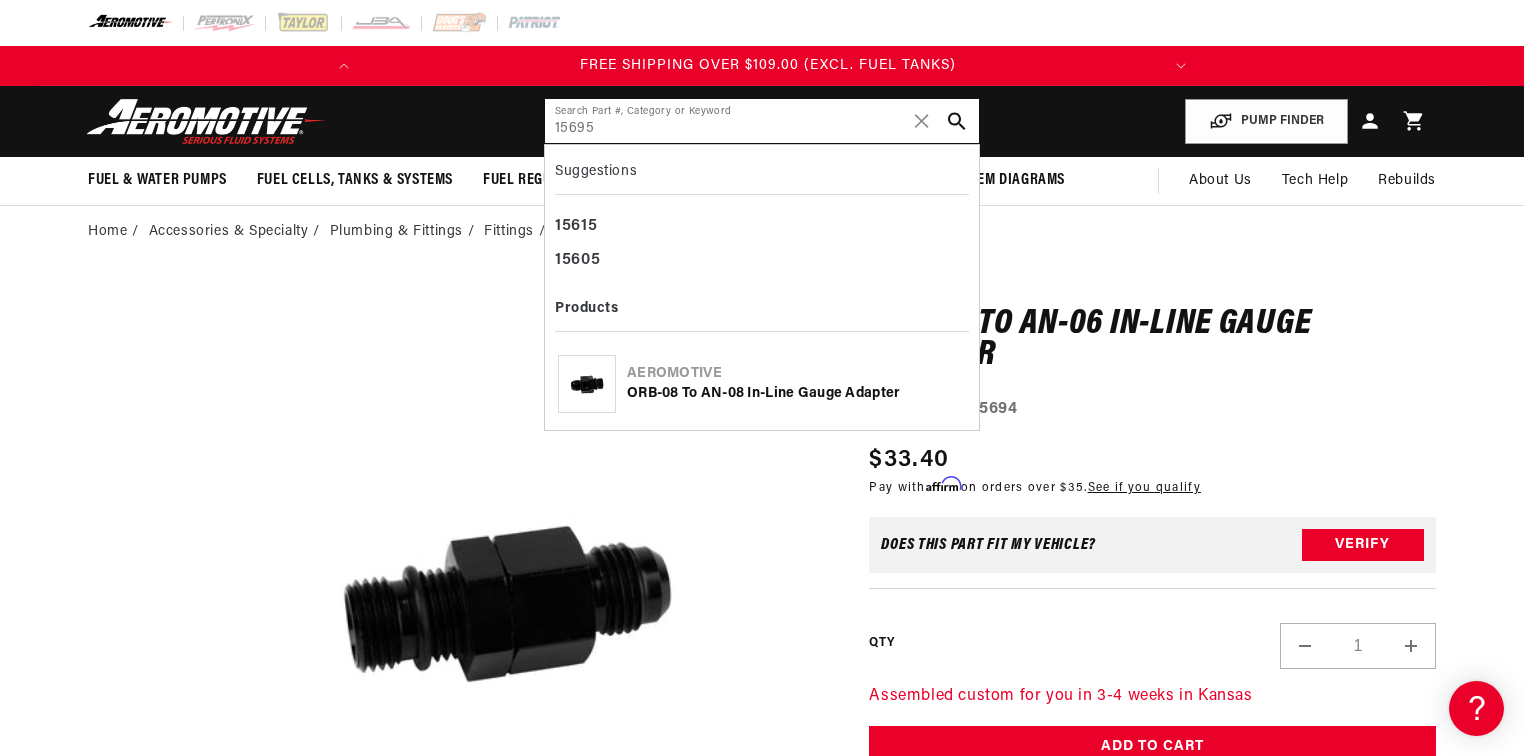 type on "15695" 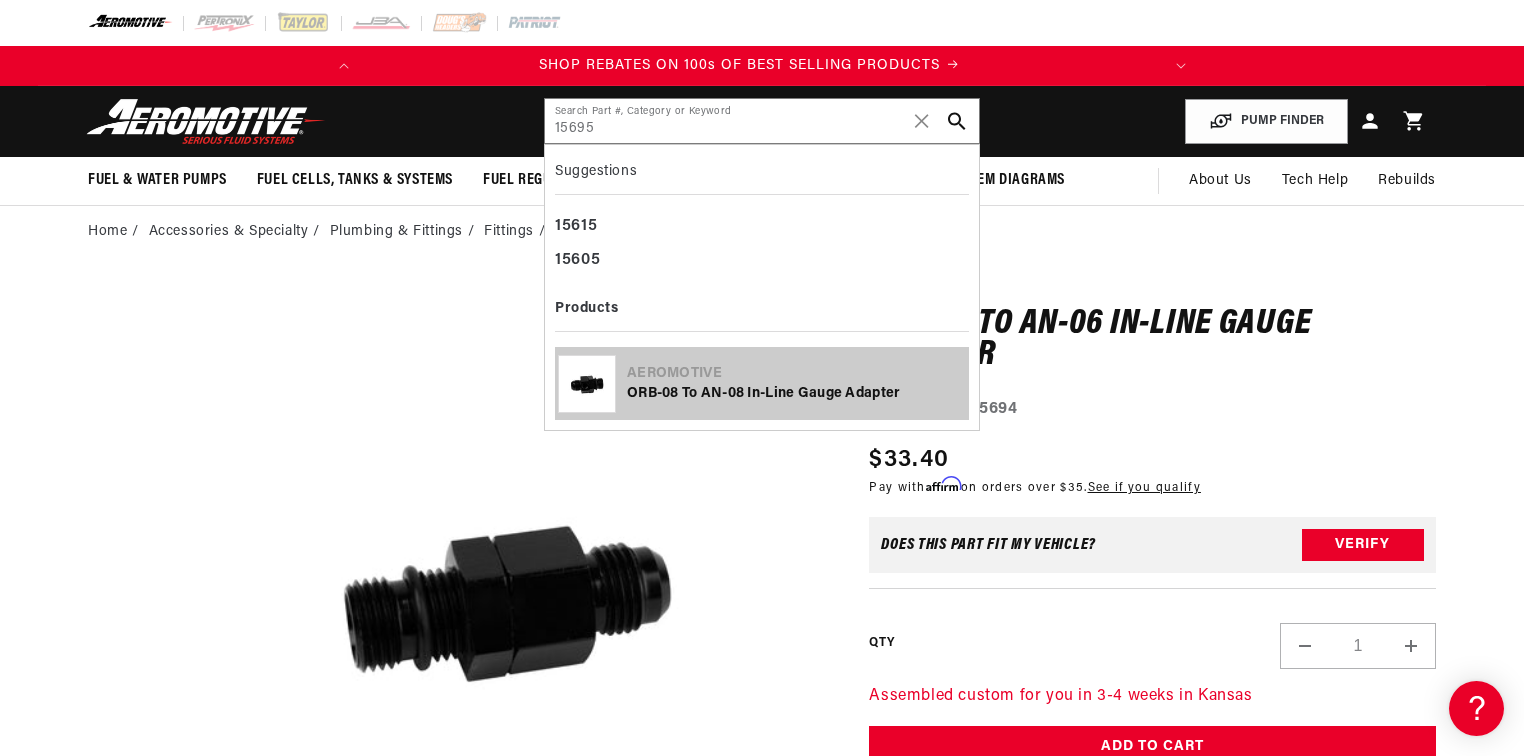 scroll, scrollTop: 0, scrollLeft: 0, axis: both 